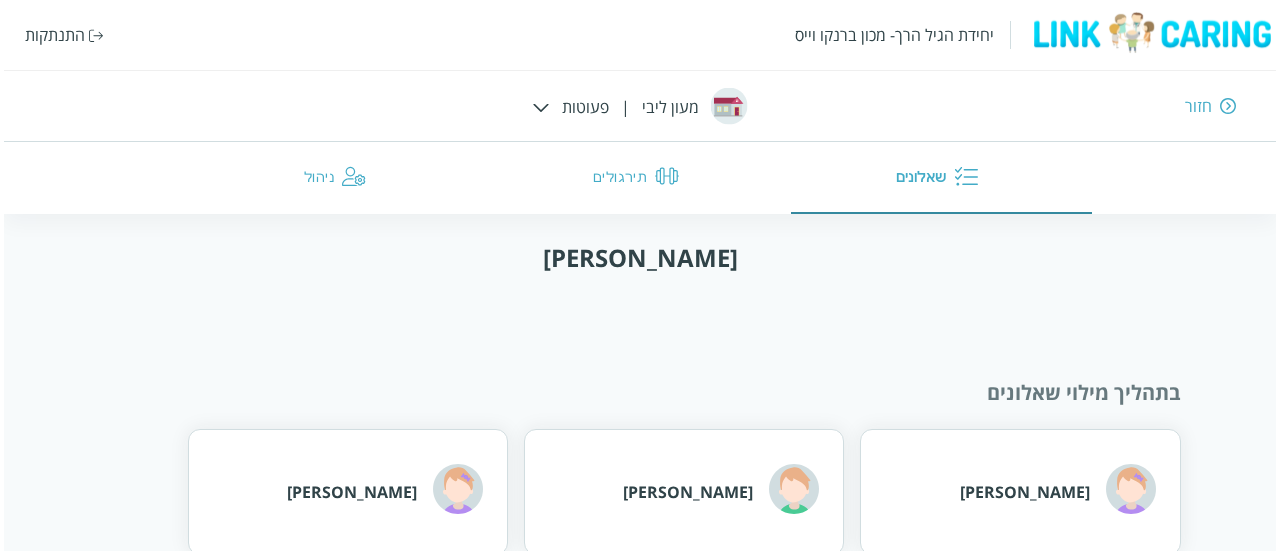 scroll, scrollTop: 79, scrollLeft: 0, axis: vertical 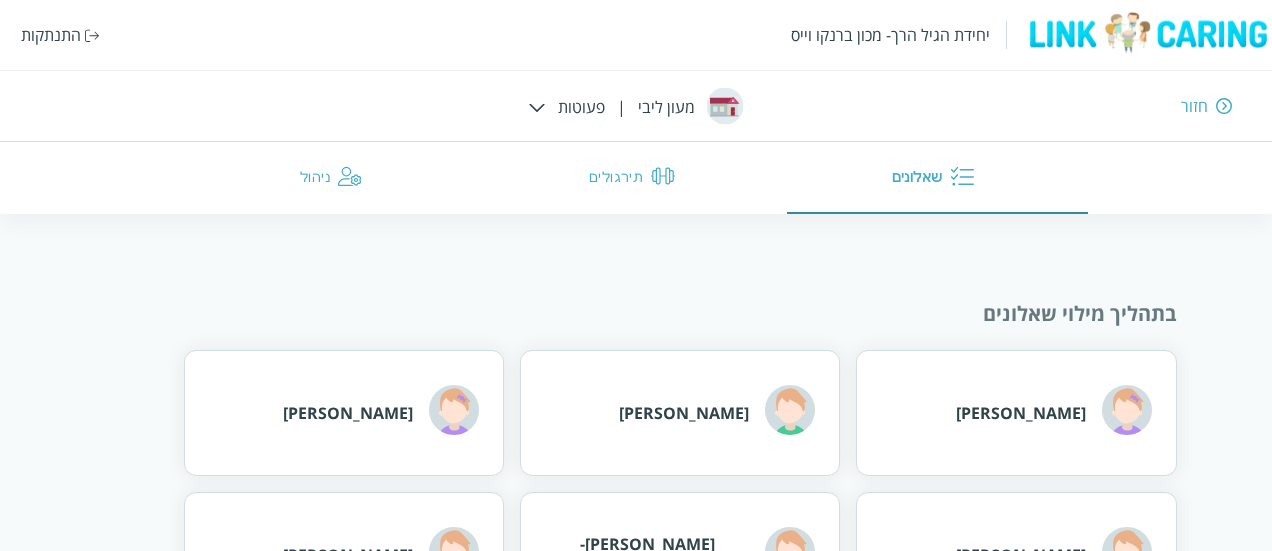 click on "יחידת הגיל הרך- מכון [PERSON_NAME] התנתקות" at bounding box center (636, 35) 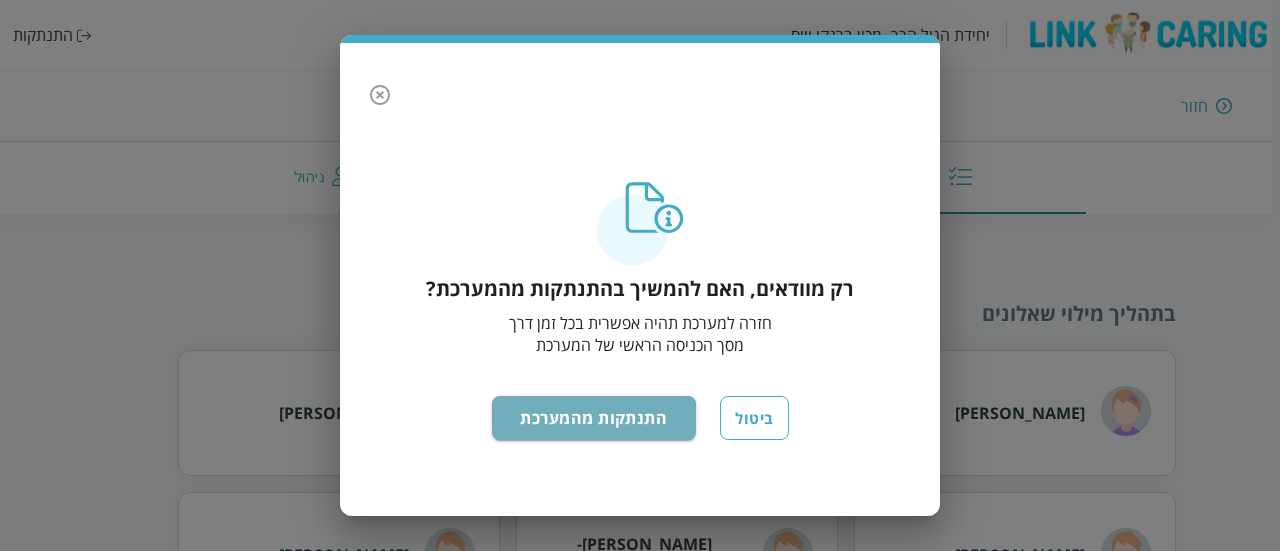click on "התנתקות מהמערכת" at bounding box center [594, 418] 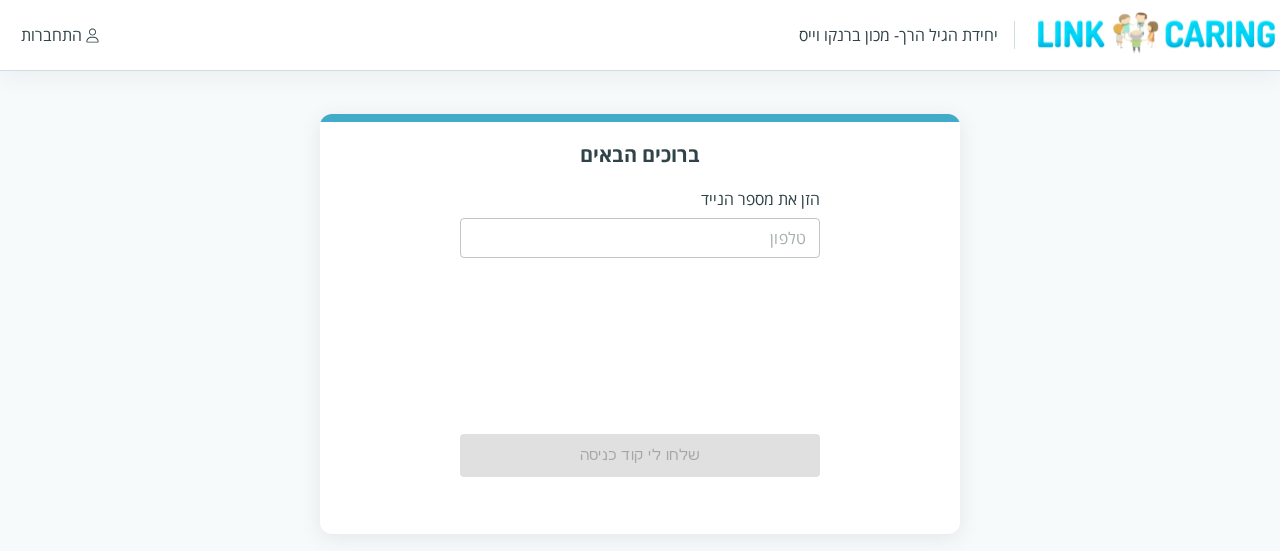 scroll, scrollTop: 0, scrollLeft: 0, axis: both 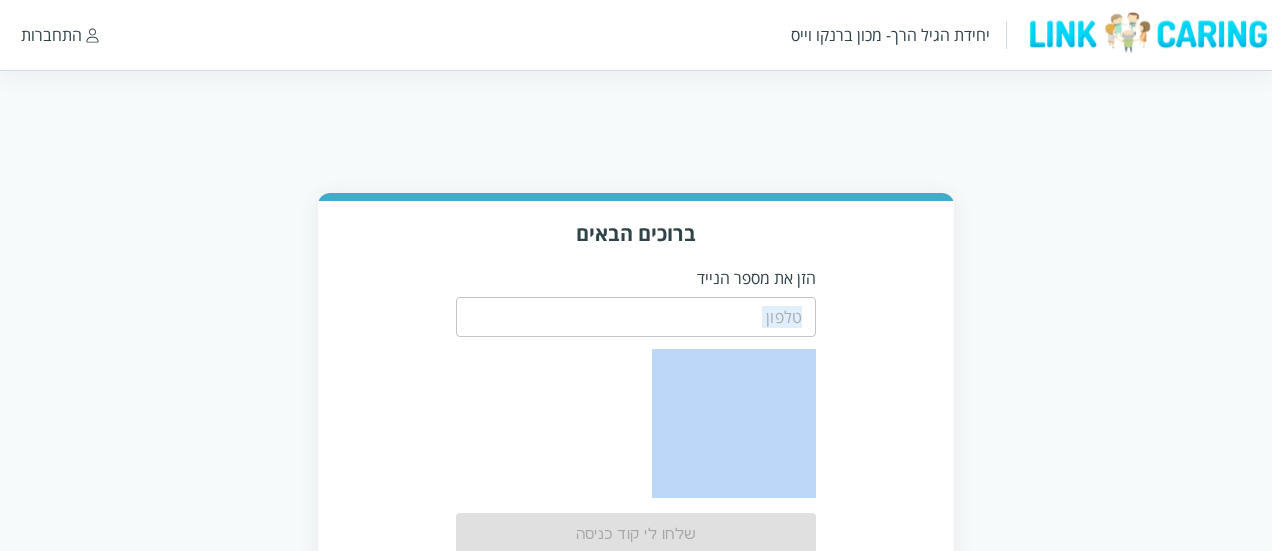 drag, startPoint x: 0, startPoint y: 0, endPoint x: 690, endPoint y: 334, distance: 766.5872 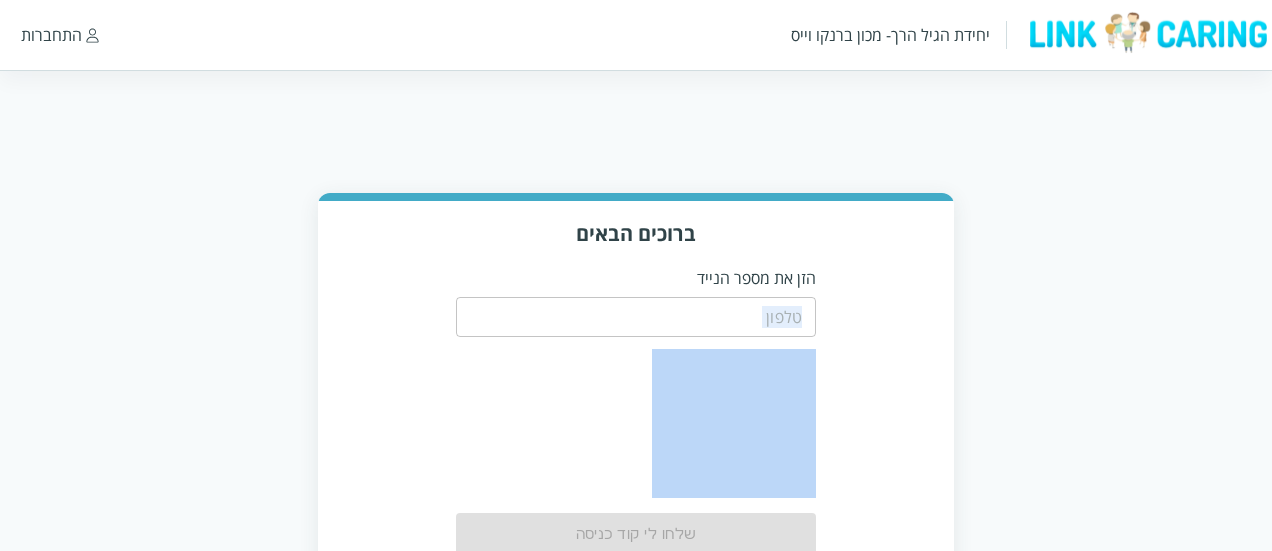 click on "​ שלחו לי קוד כניסה" at bounding box center (636, 422) 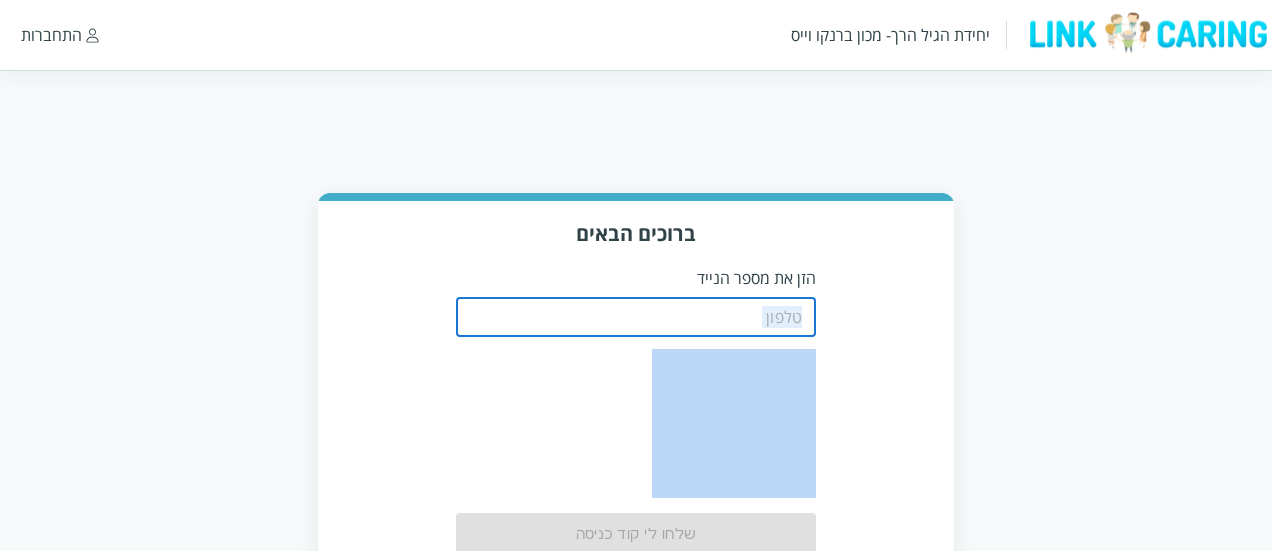 click at bounding box center (636, 317) 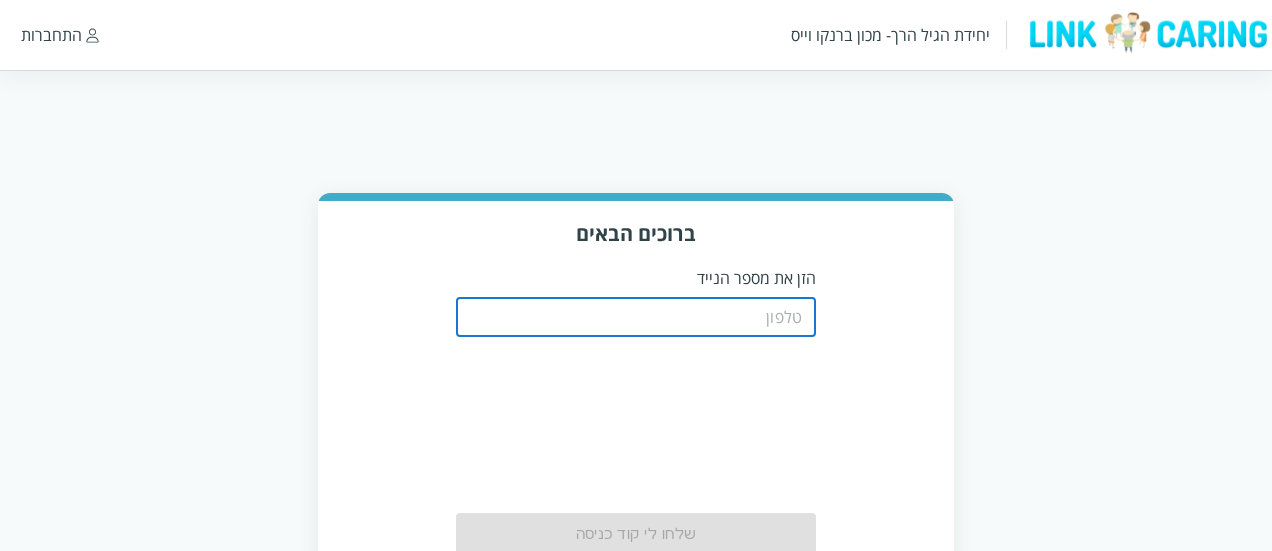 type on "0508805134" 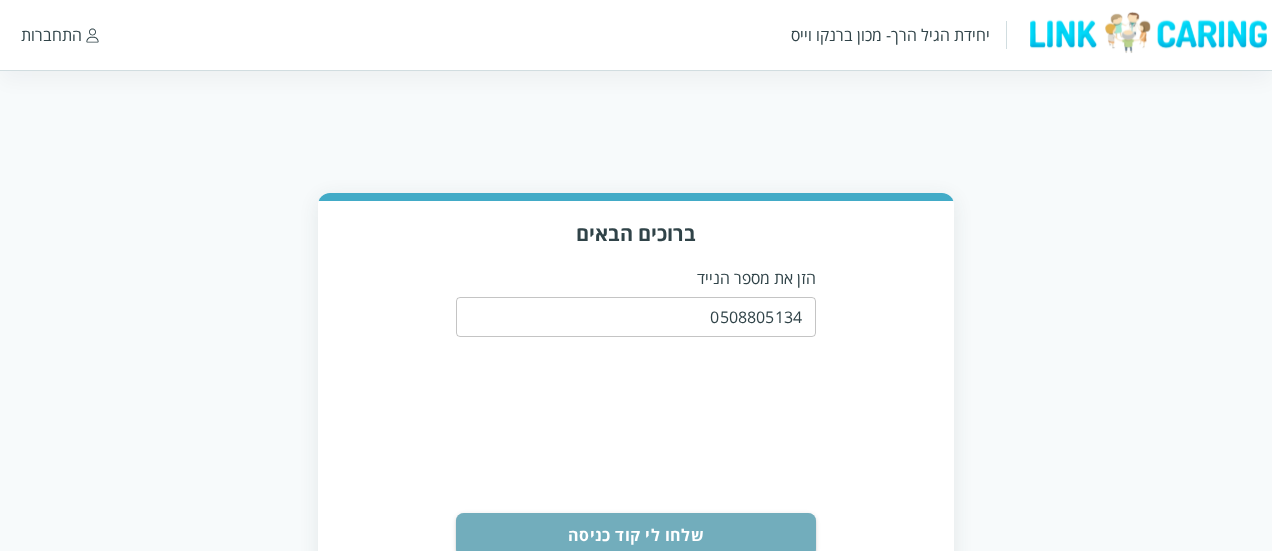 click on "שלחו לי קוד כניסה" at bounding box center (636, 535) 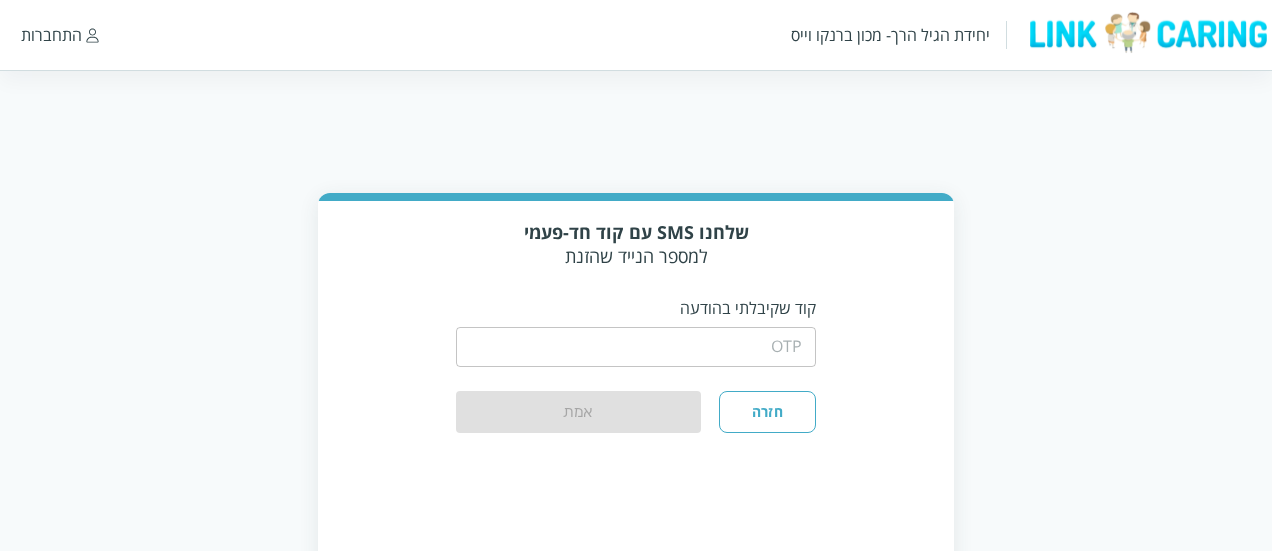 click at bounding box center (636, 347) 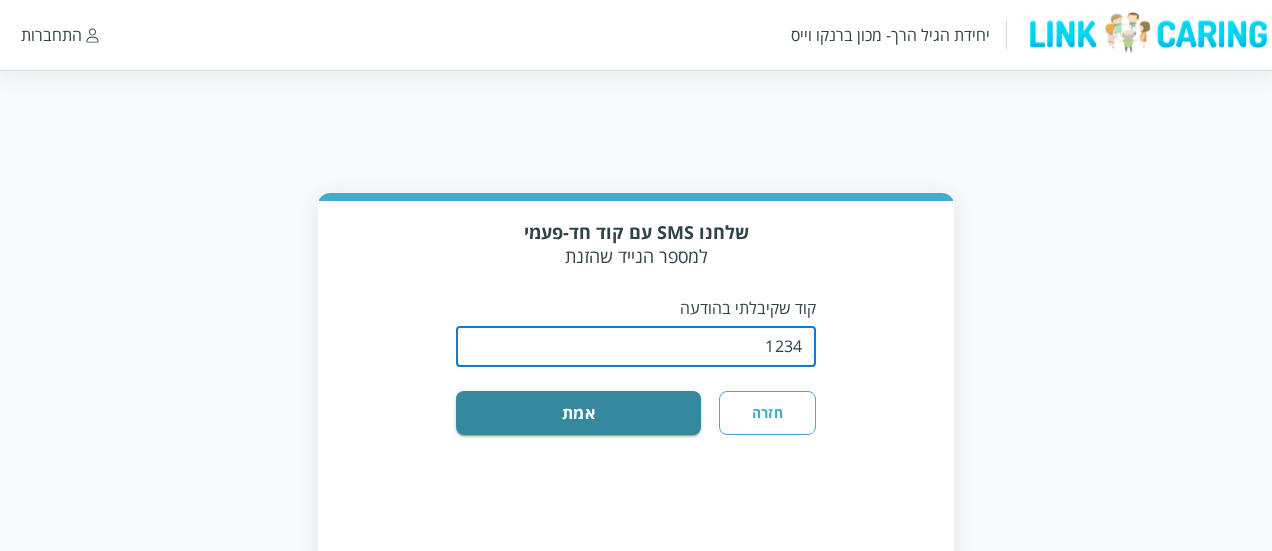 type on "1234" 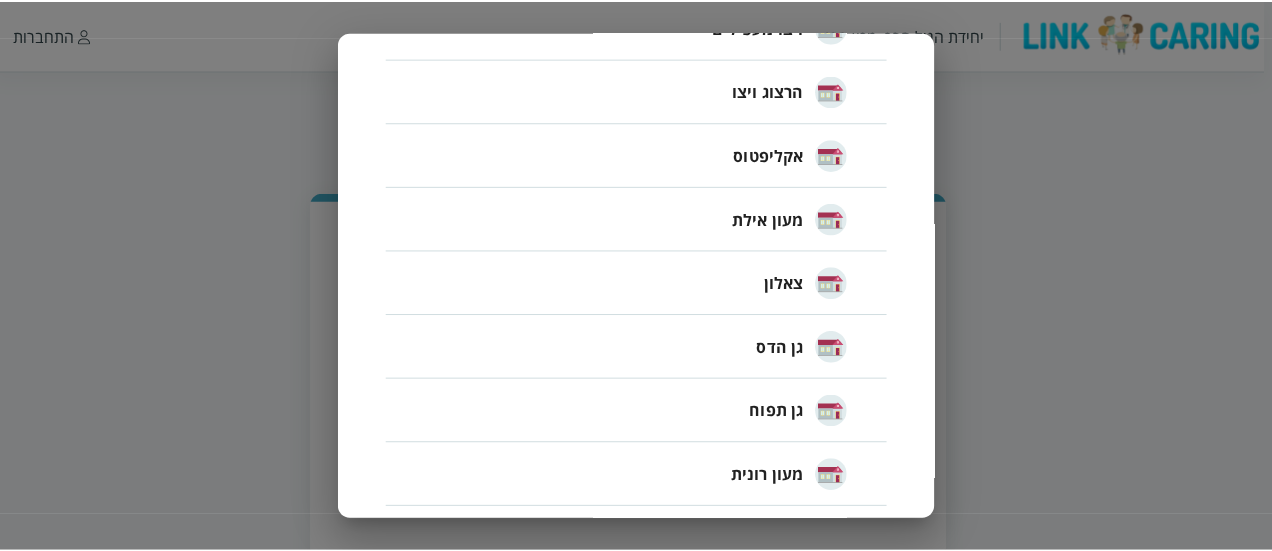 scroll, scrollTop: 848, scrollLeft: 0, axis: vertical 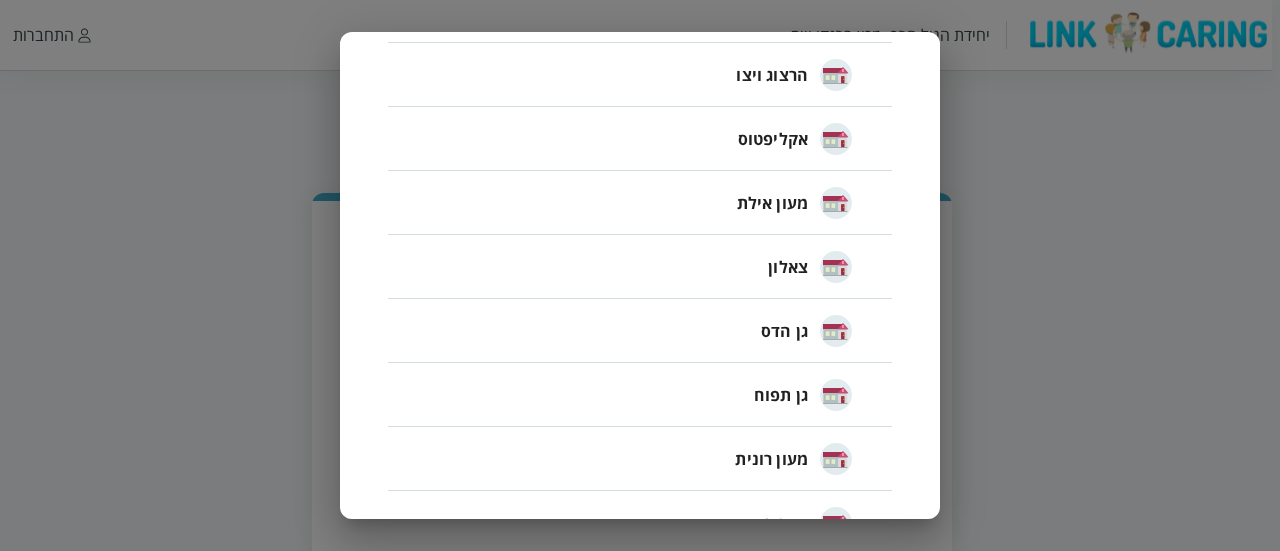click on "מעון אילת" at bounding box center [772, 203] 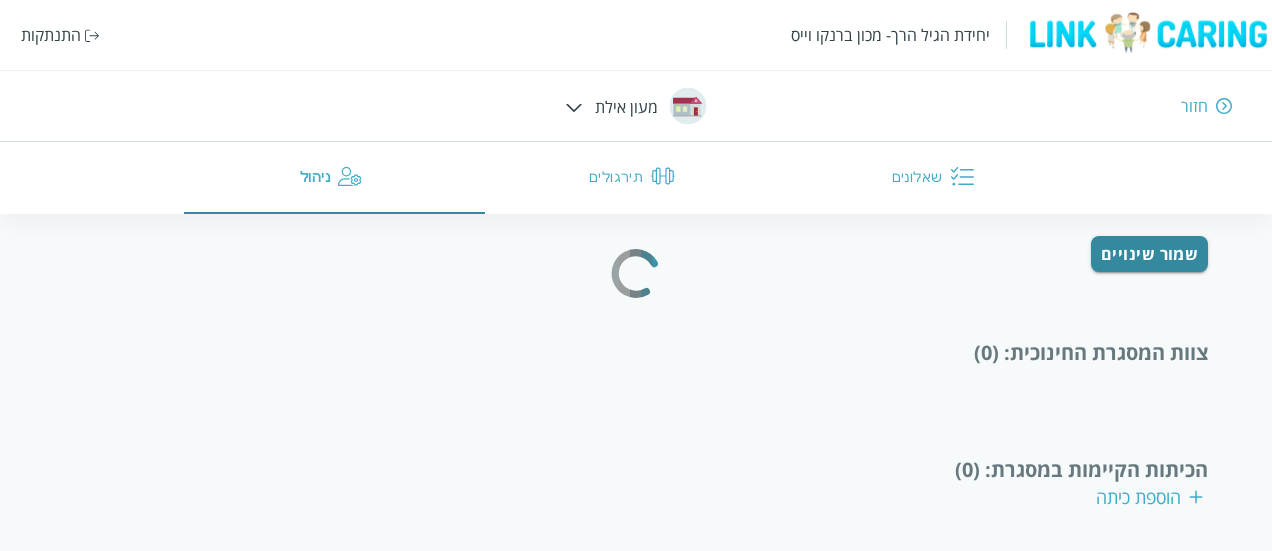 scroll, scrollTop: 252, scrollLeft: 0, axis: vertical 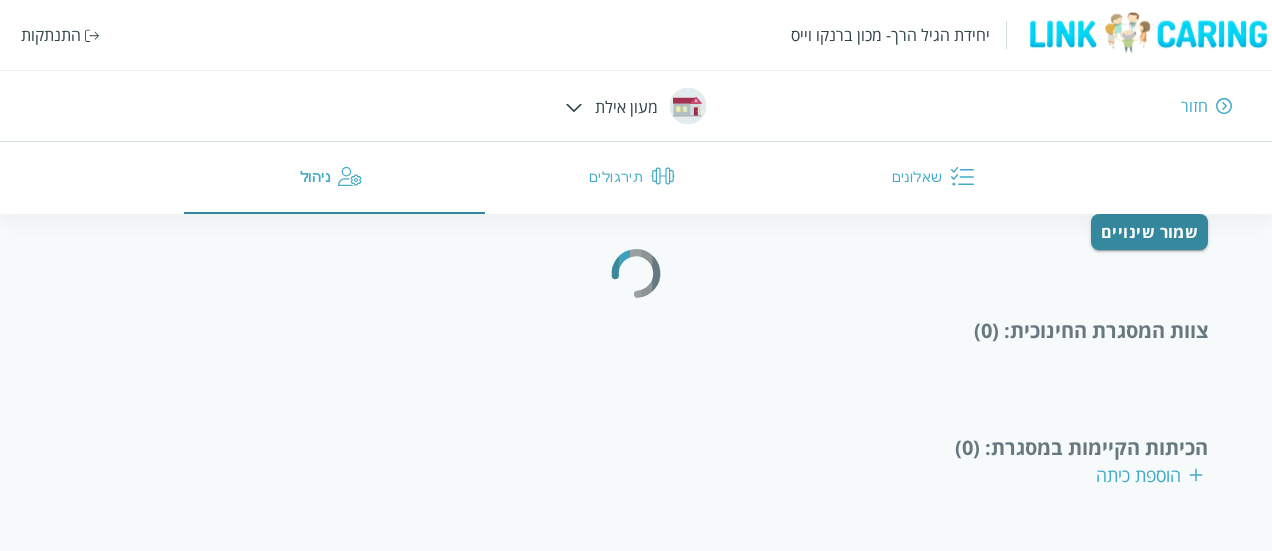type on "0542339050" 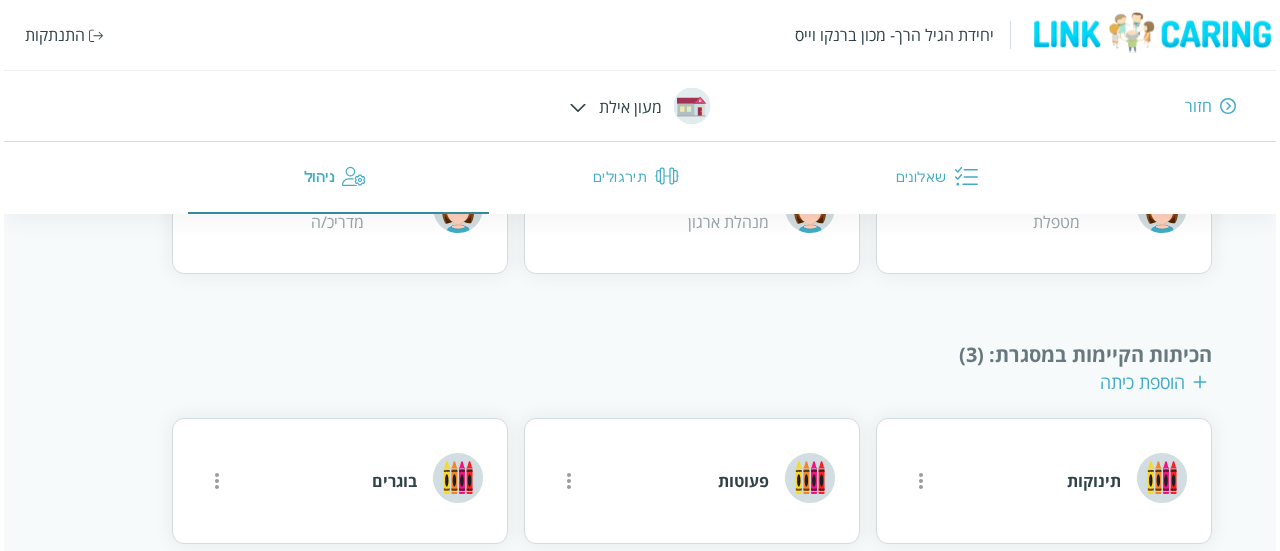 scroll, scrollTop: 1095, scrollLeft: 0, axis: vertical 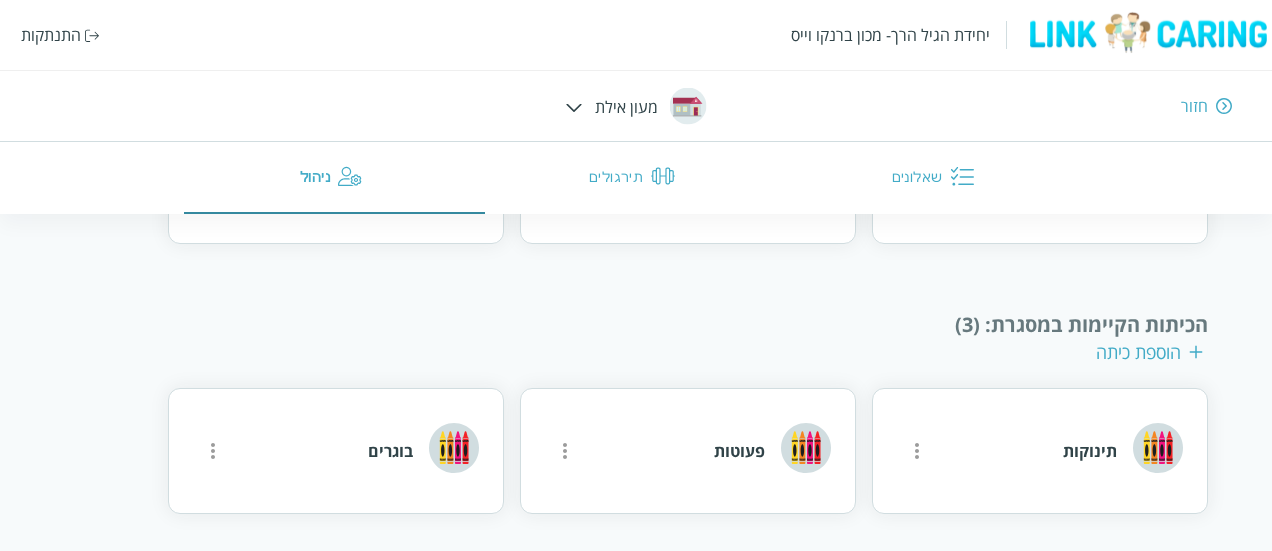 click 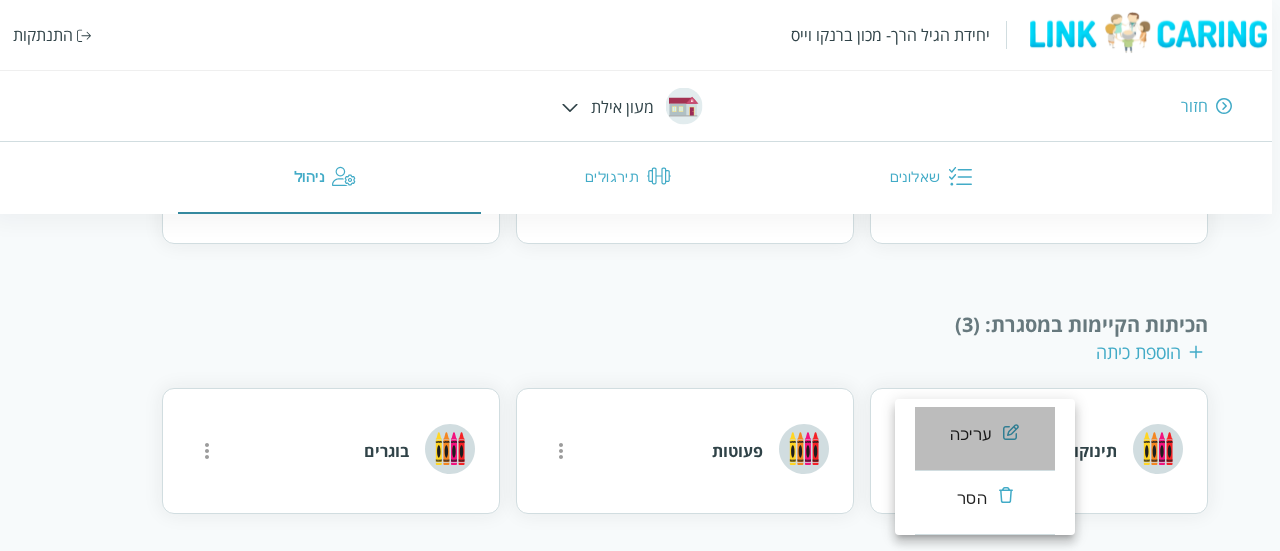 click on "עריכה" at bounding box center [985, 439] 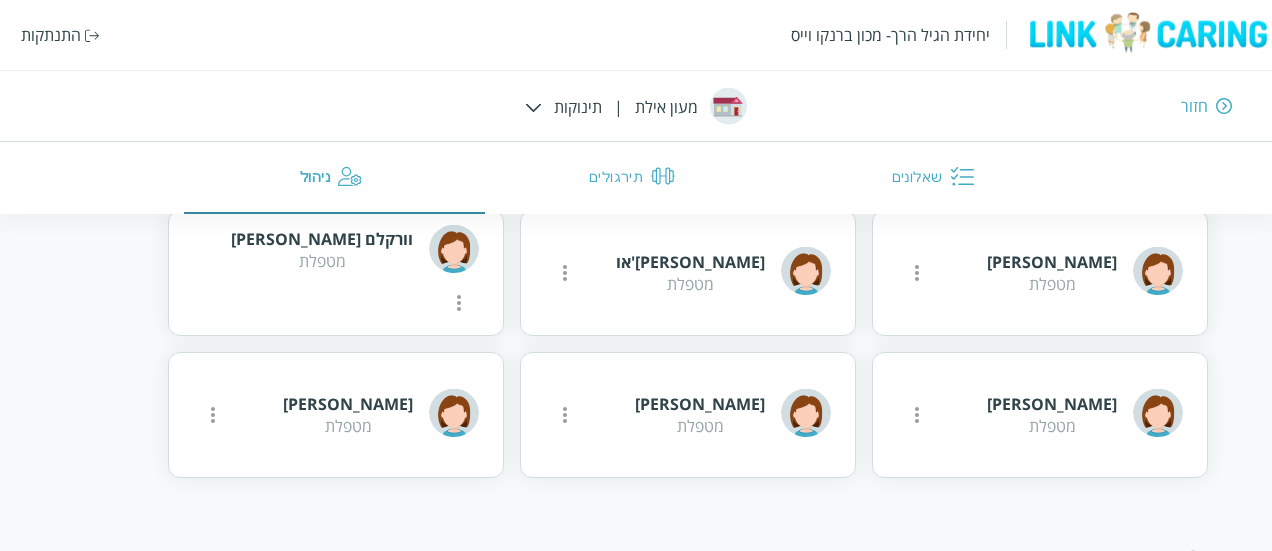 scroll, scrollTop: 525, scrollLeft: 0, axis: vertical 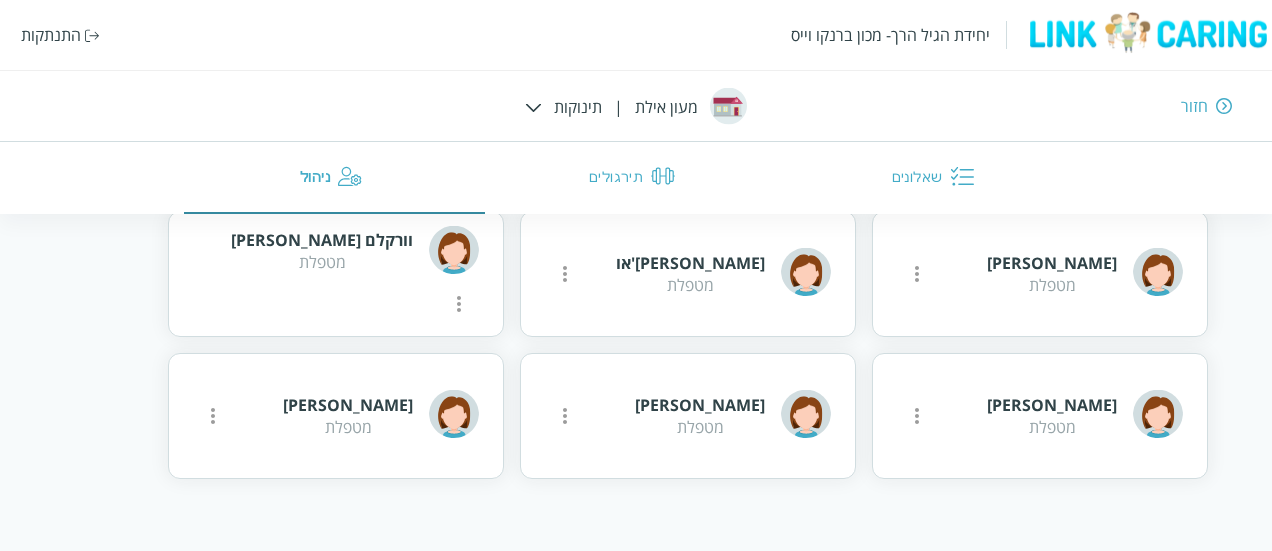 click 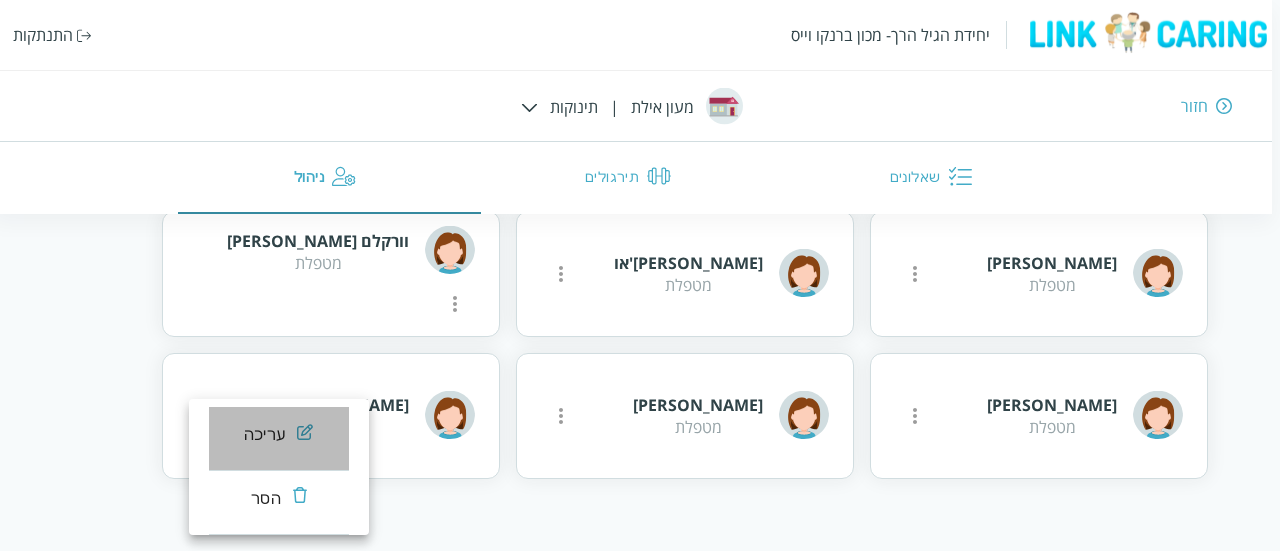 click on "עריכה" at bounding box center (279, 439) 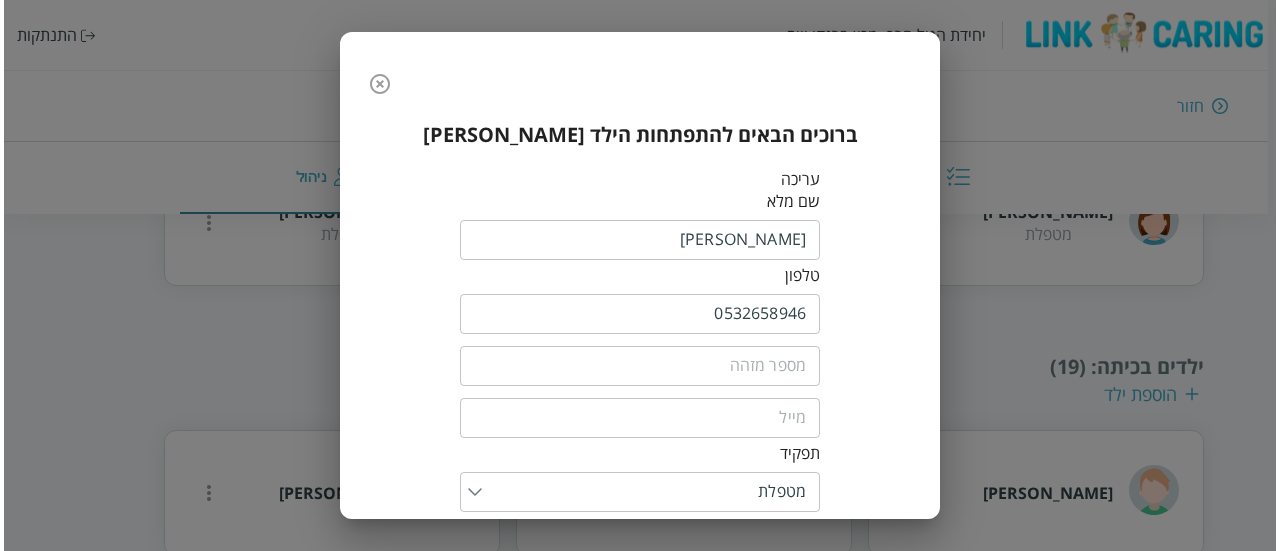scroll, scrollTop: 332, scrollLeft: 0, axis: vertical 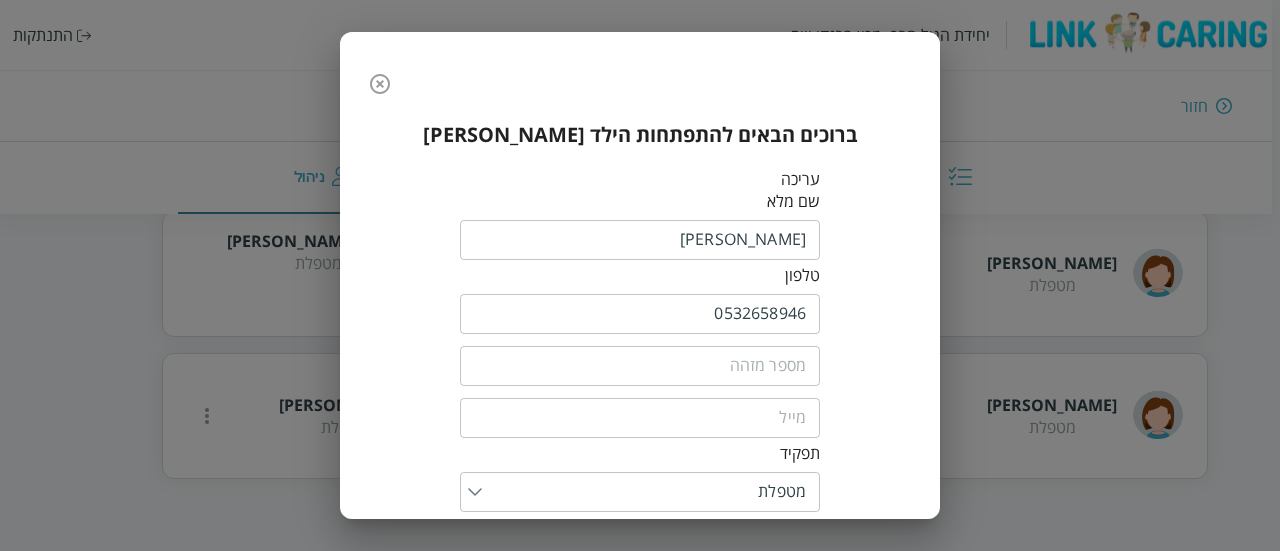 click on "0532658946" at bounding box center [640, 314] 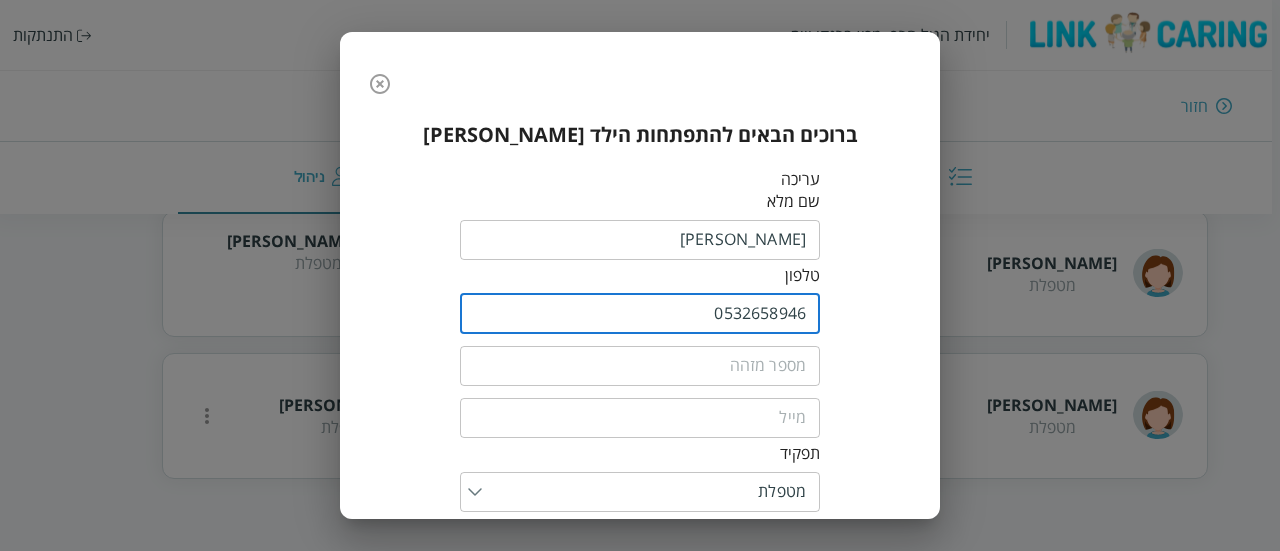 click on "0532658946" at bounding box center (640, 314) 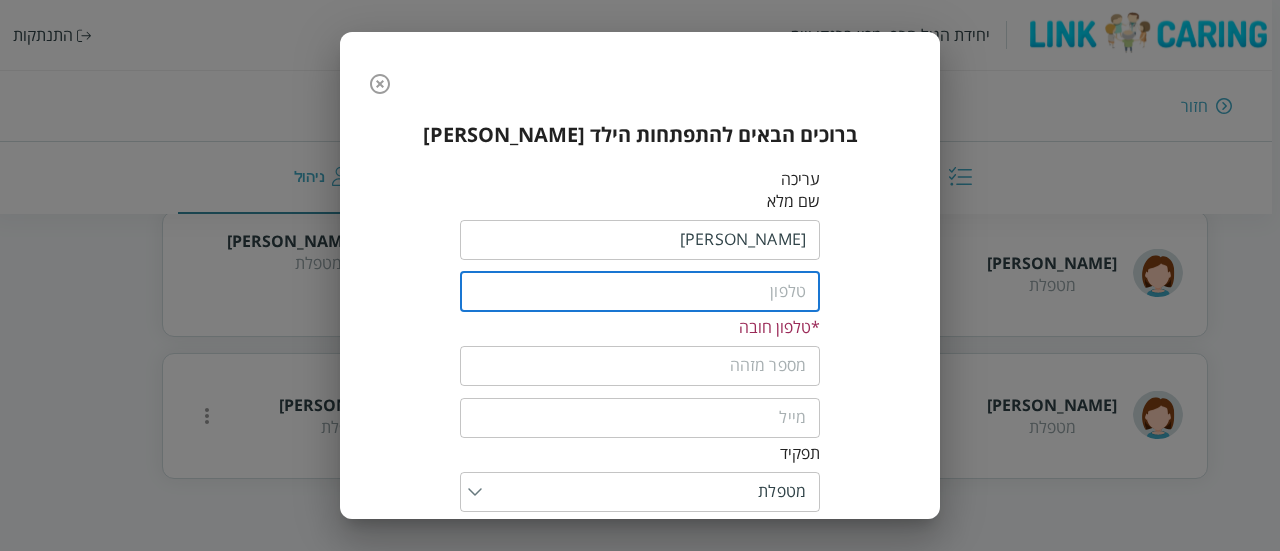 paste on "הי:) אפשר להגיע אליכם מחר בבוקר? רוצים לאמץ כלב" 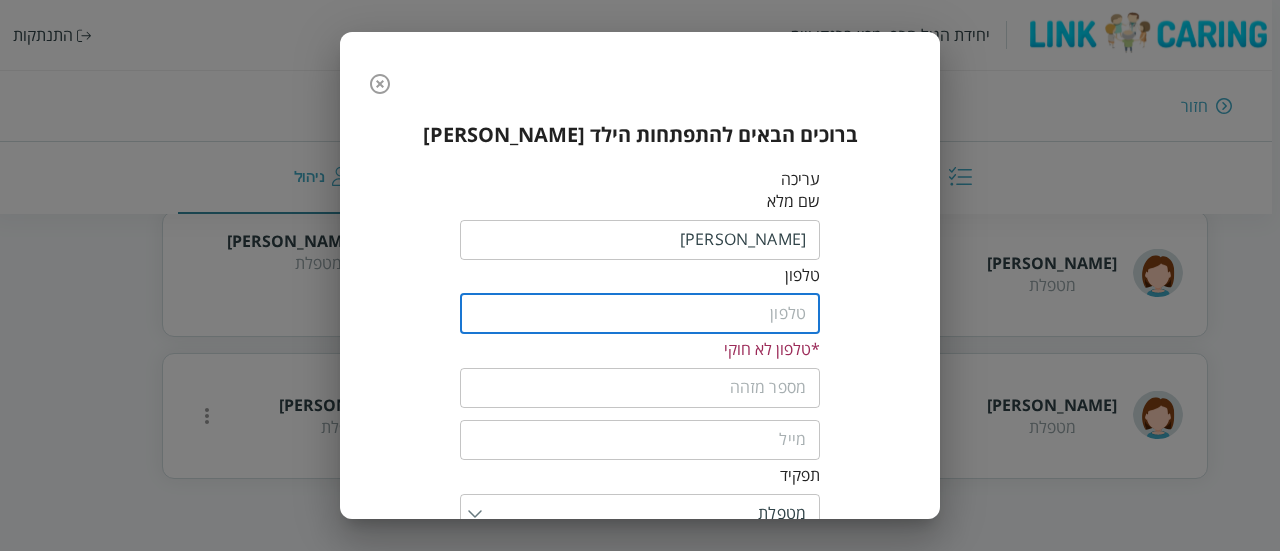 scroll, scrollTop: 0, scrollLeft: 0, axis: both 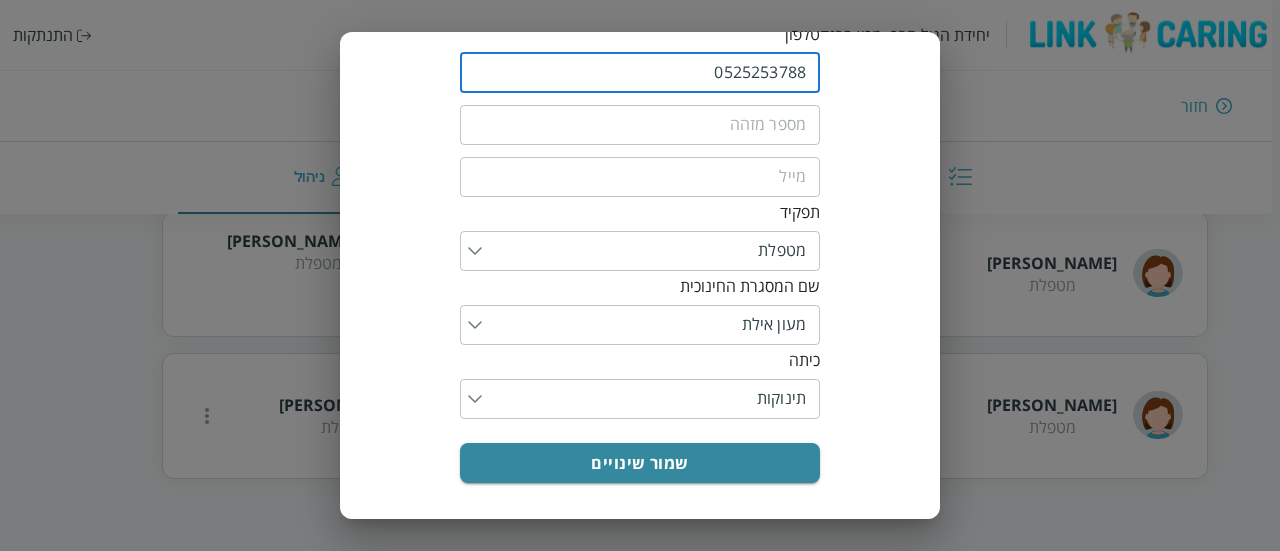 type on "0525253788" 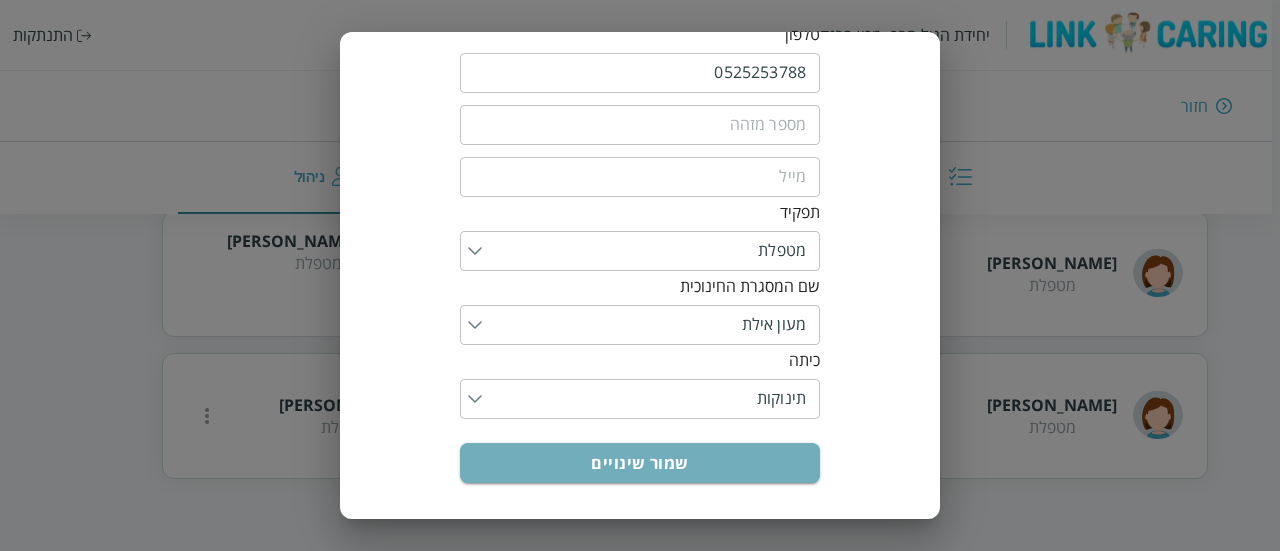 click on "שמור שינויים" at bounding box center [640, 463] 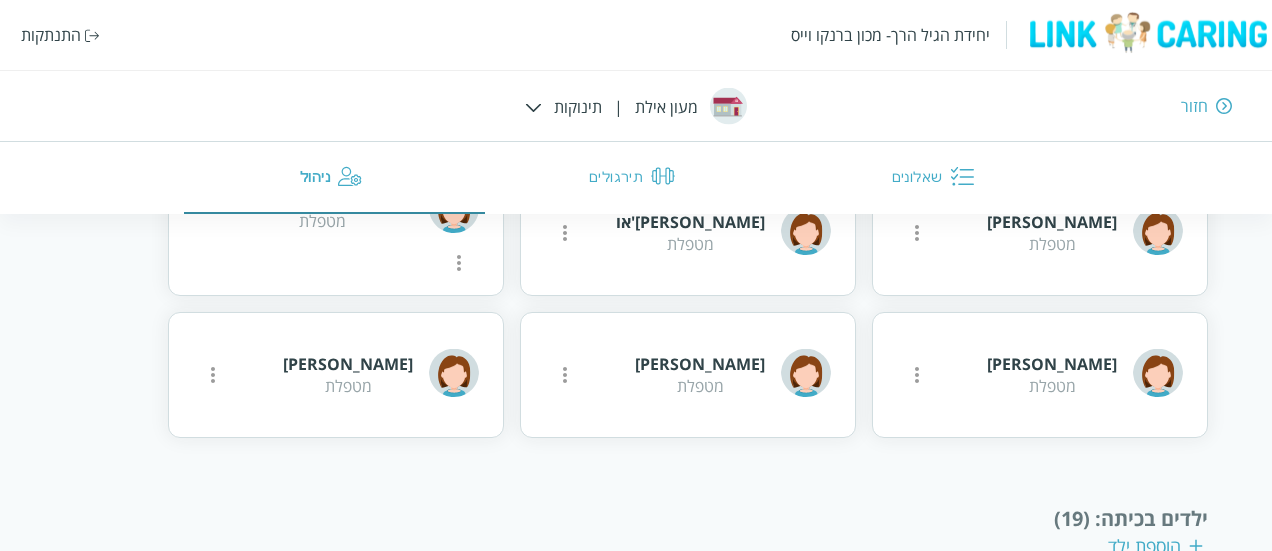 scroll, scrollTop: 564, scrollLeft: 0, axis: vertical 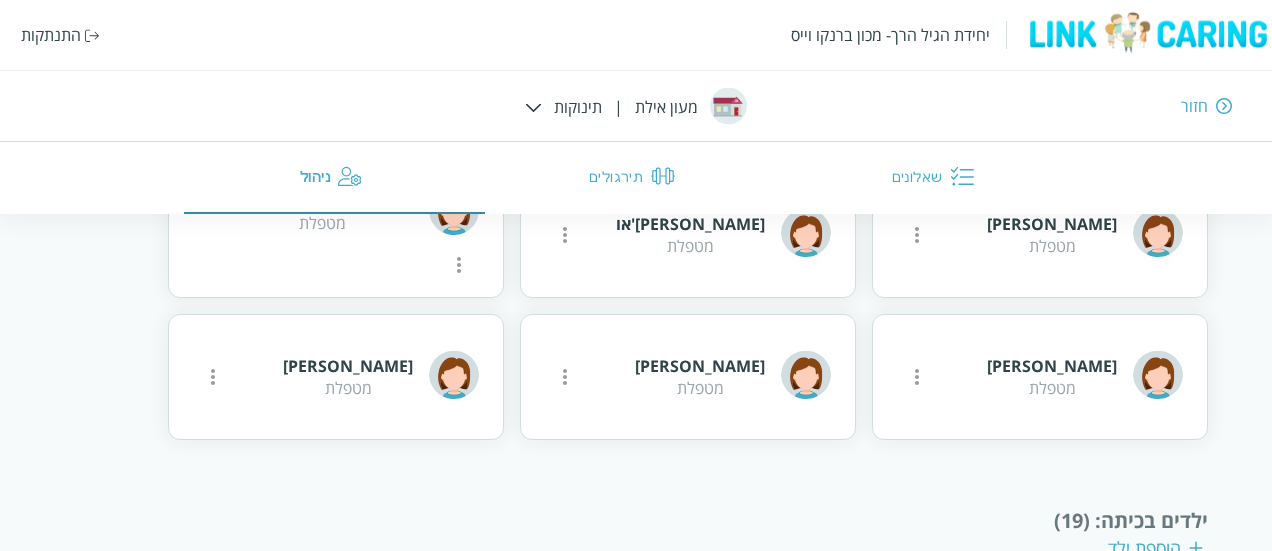 click 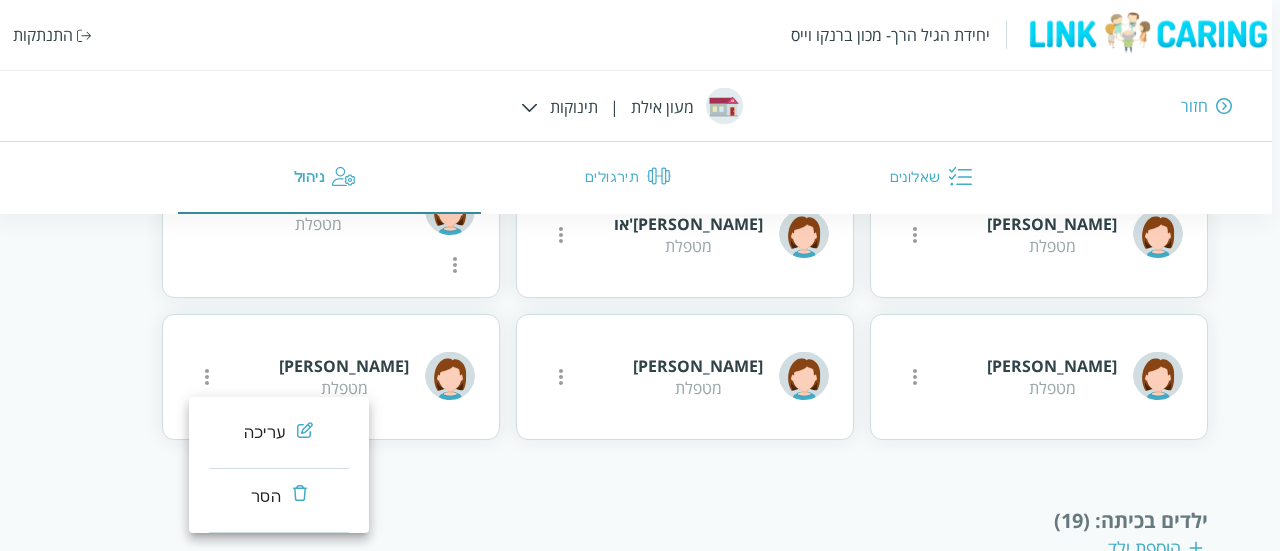 click on "עריכה" at bounding box center [279, 437] 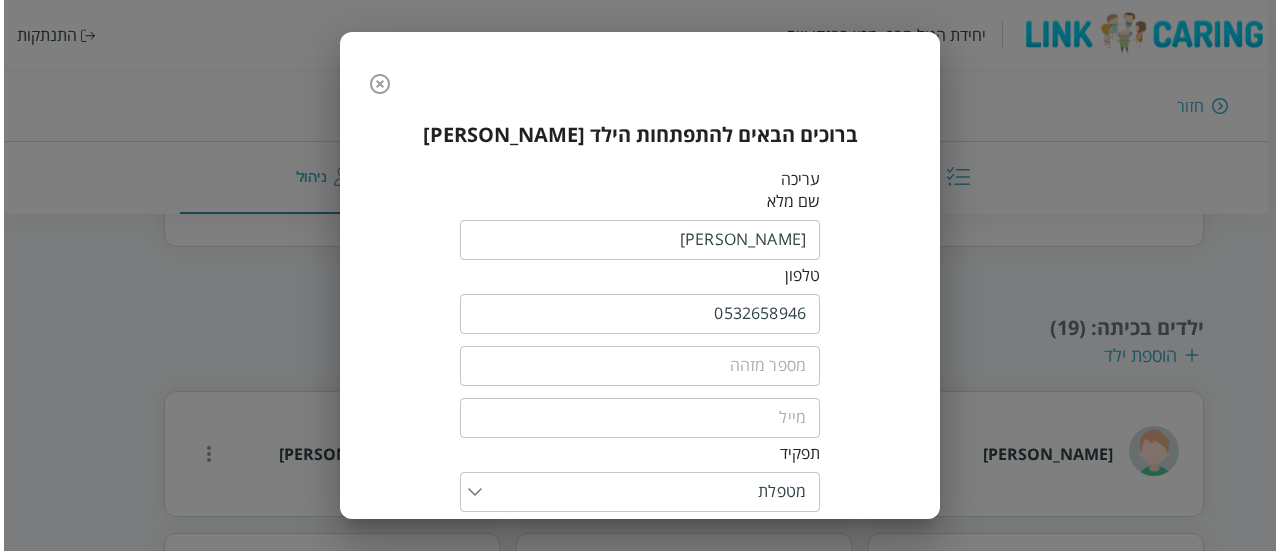 scroll, scrollTop: 371, scrollLeft: 0, axis: vertical 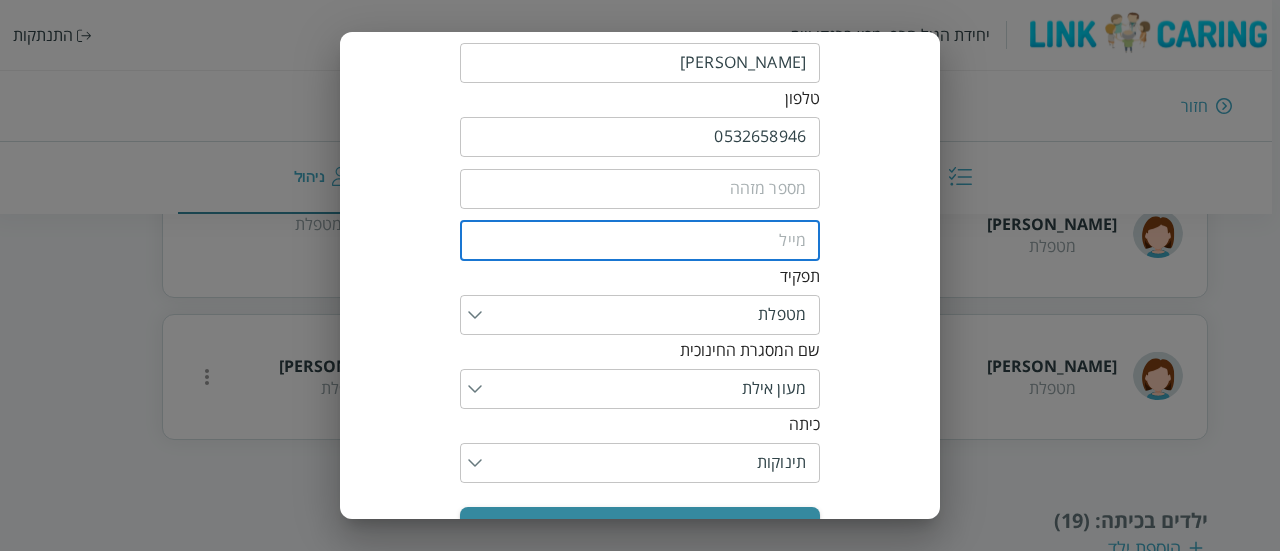 click at bounding box center (640, 241) 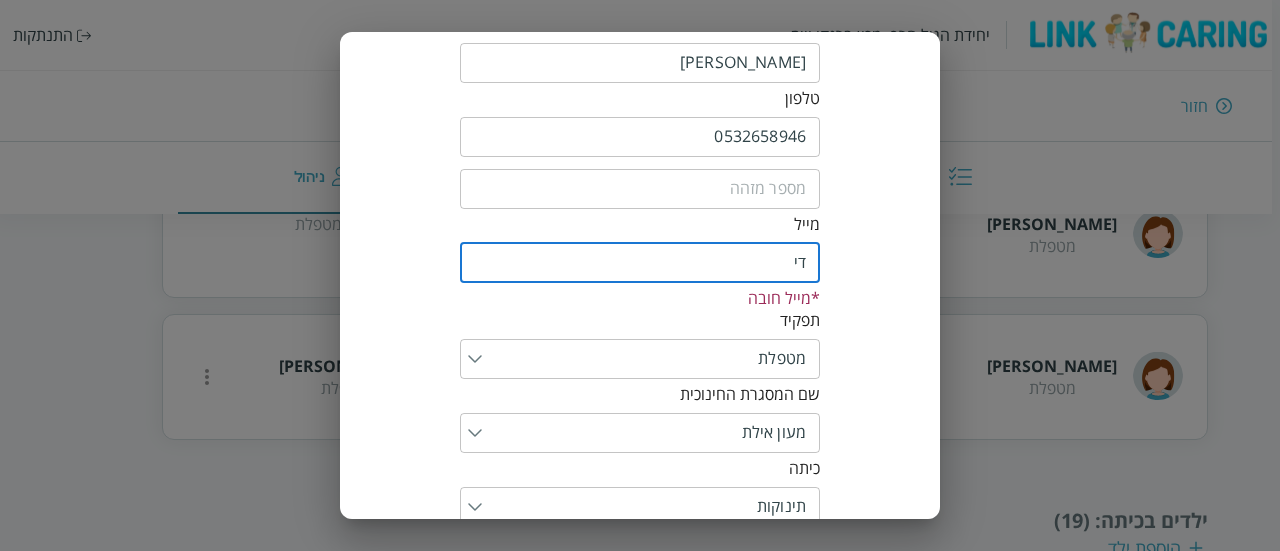 type on "ד" 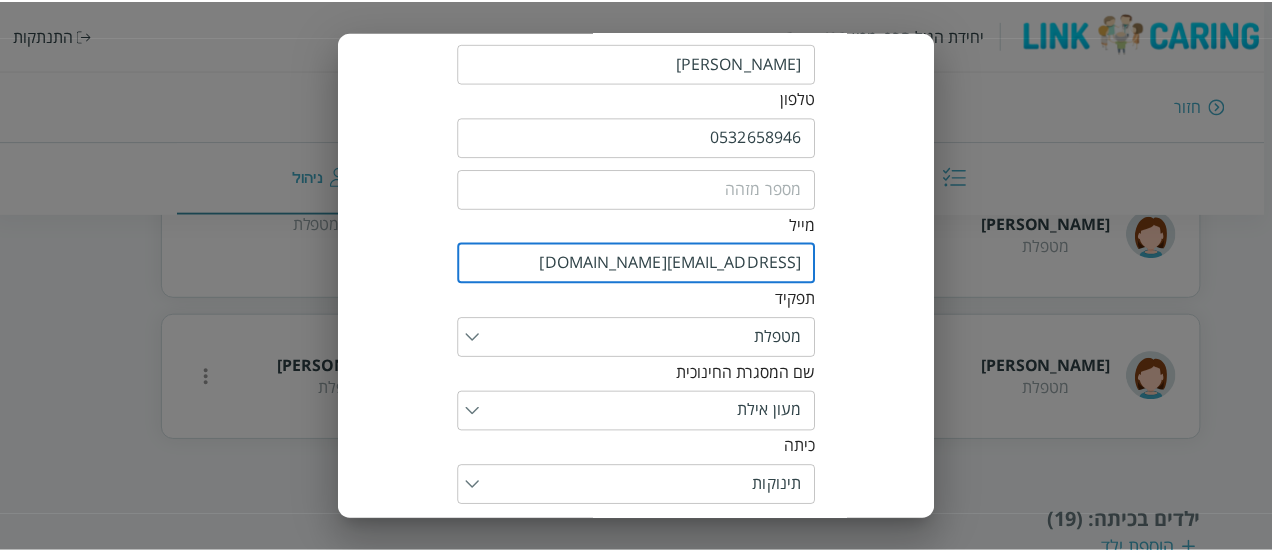 scroll, scrollTop: 263, scrollLeft: 0, axis: vertical 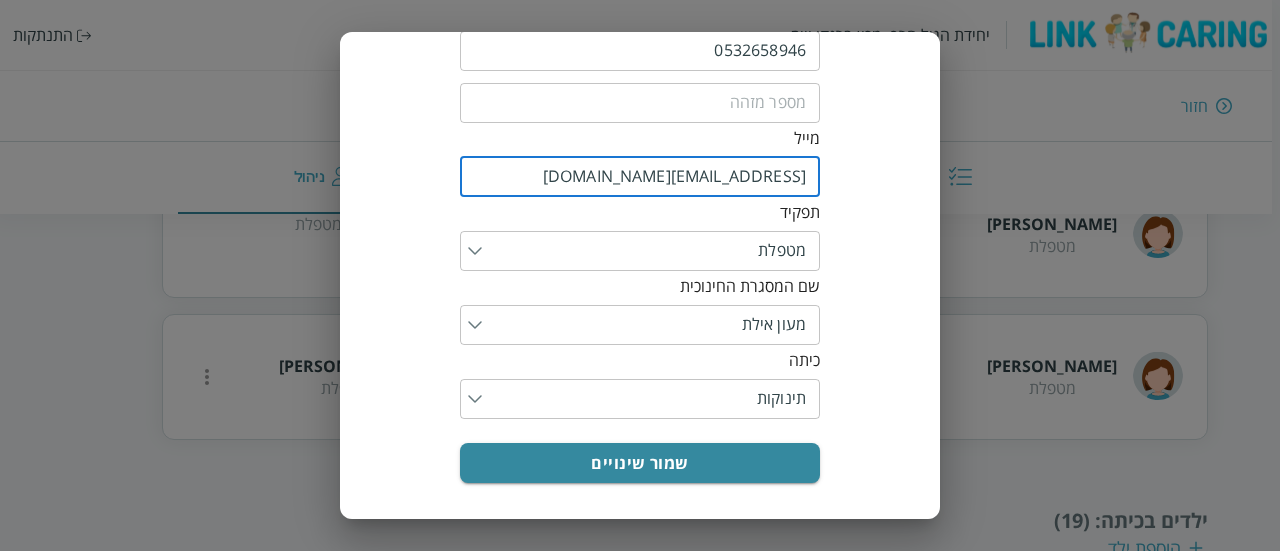 type on "shi@yopmail.com" 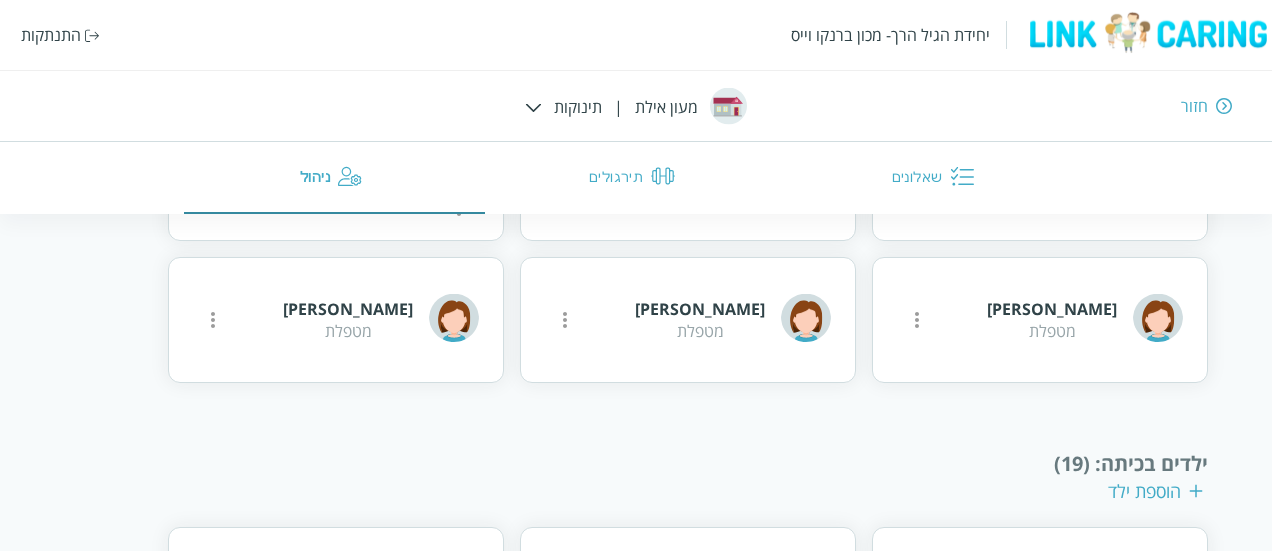scroll, scrollTop: 643, scrollLeft: 0, axis: vertical 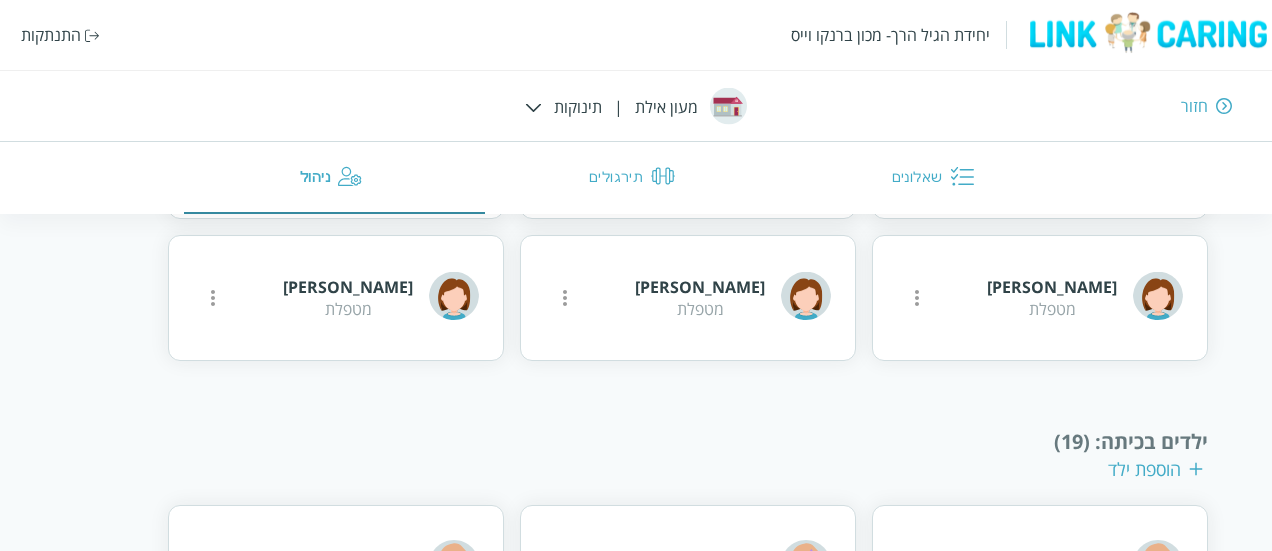 click 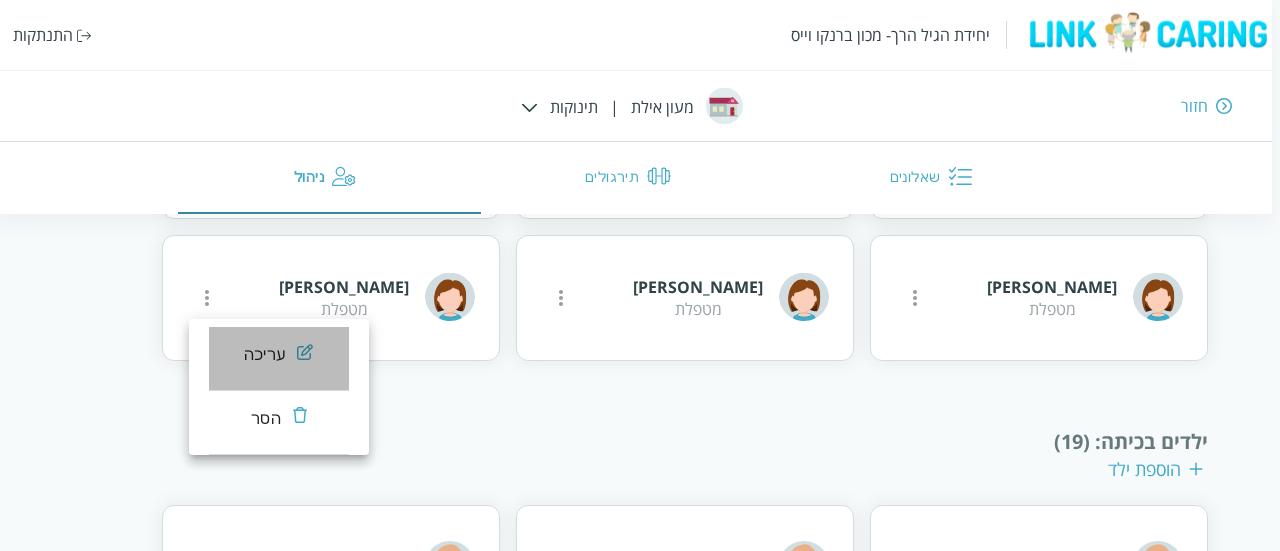 click on "עריכה" at bounding box center (279, 359) 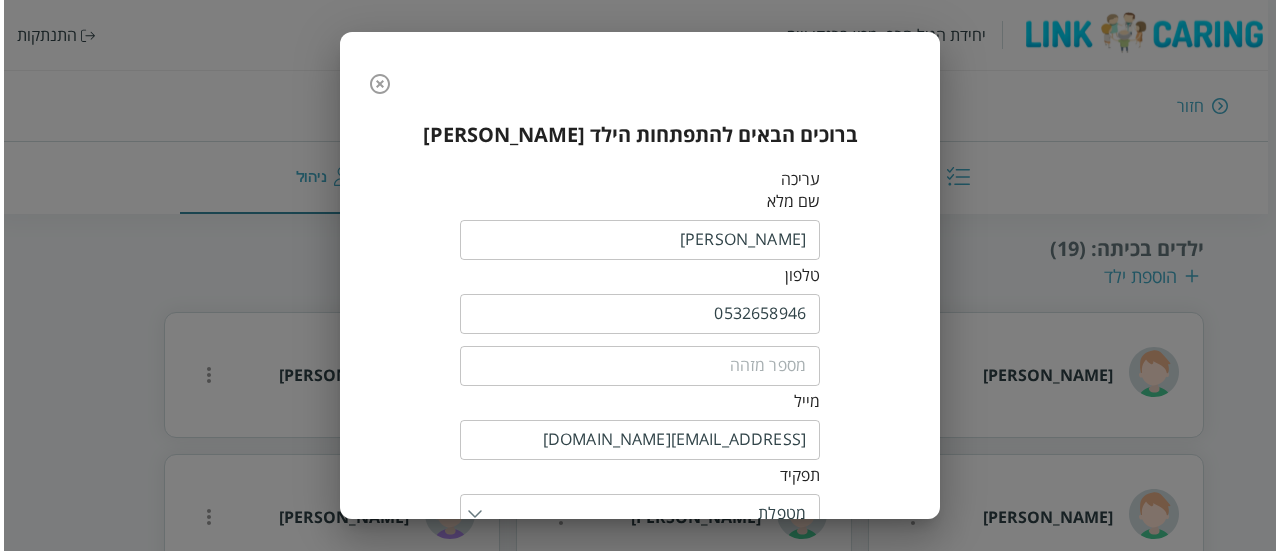 scroll, scrollTop: 450, scrollLeft: 0, axis: vertical 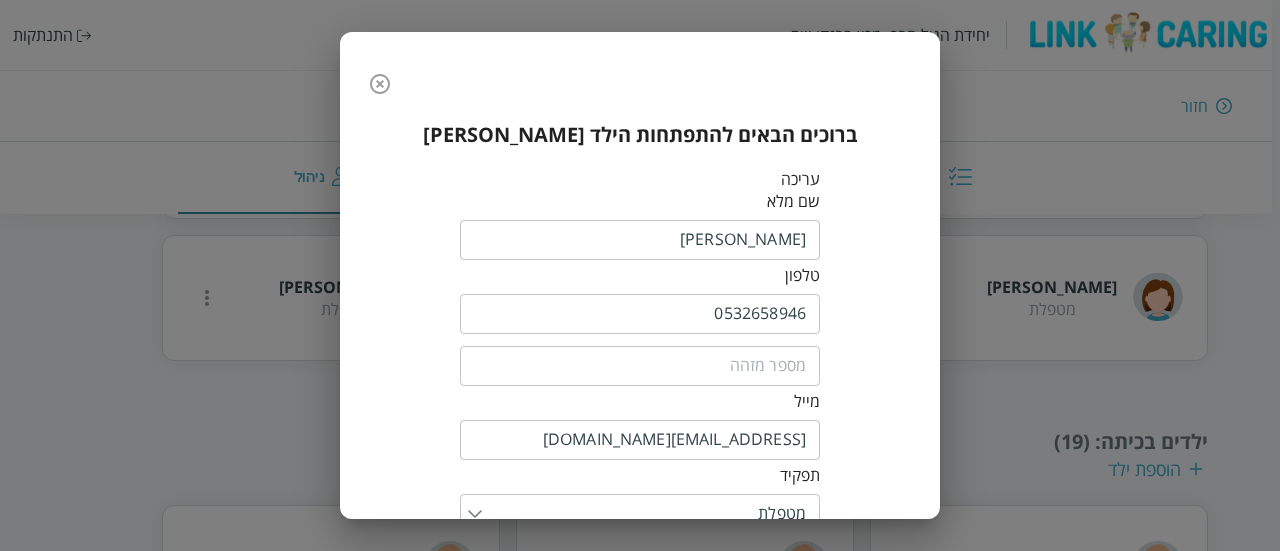 click on "0532658946" at bounding box center (640, 314) 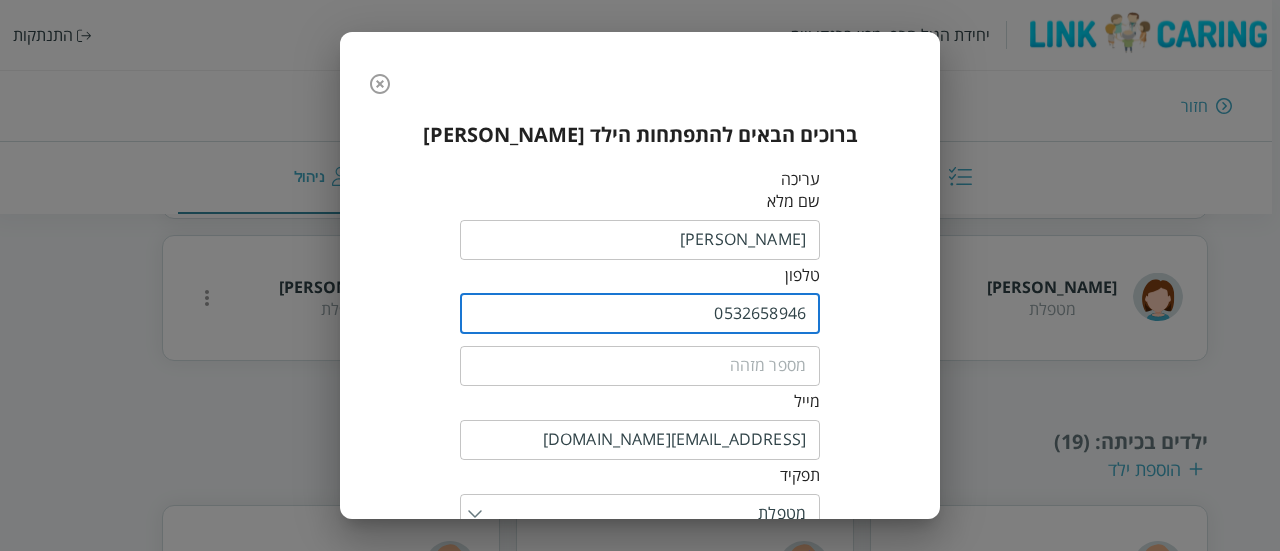 click on "0532658946" at bounding box center [640, 314] 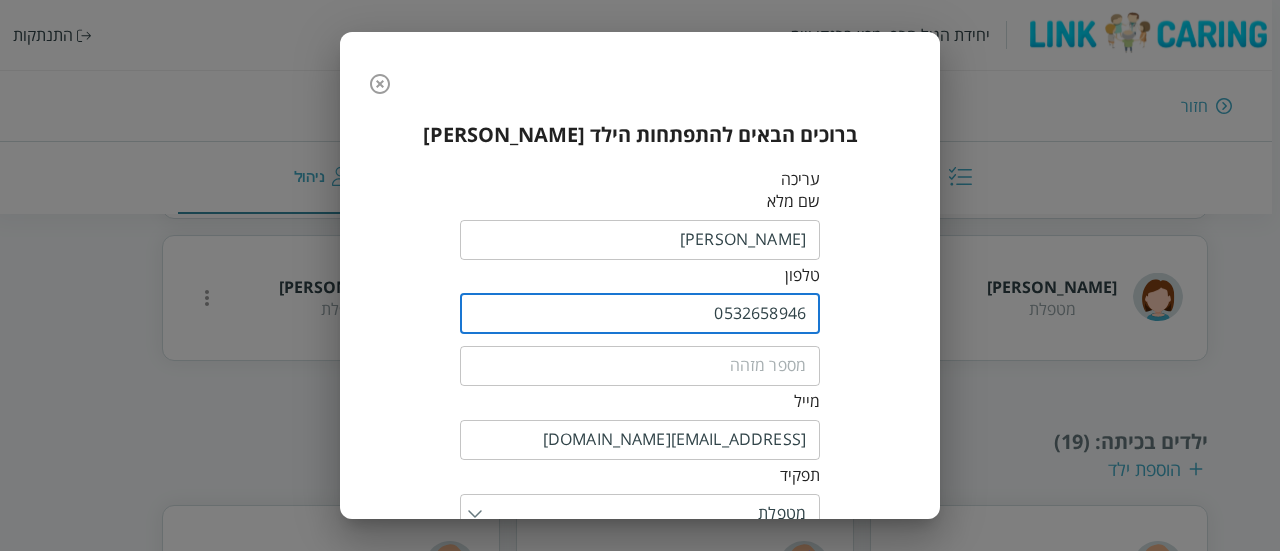 click 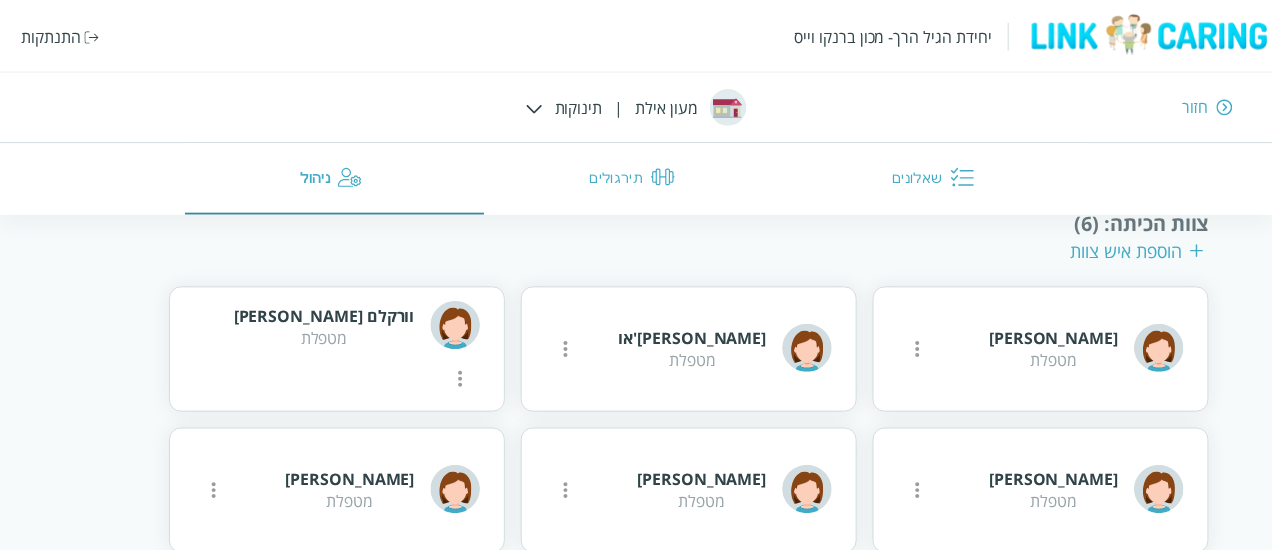 scroll, scrollTop: 666, scrollLeft: 0, axis: vertical 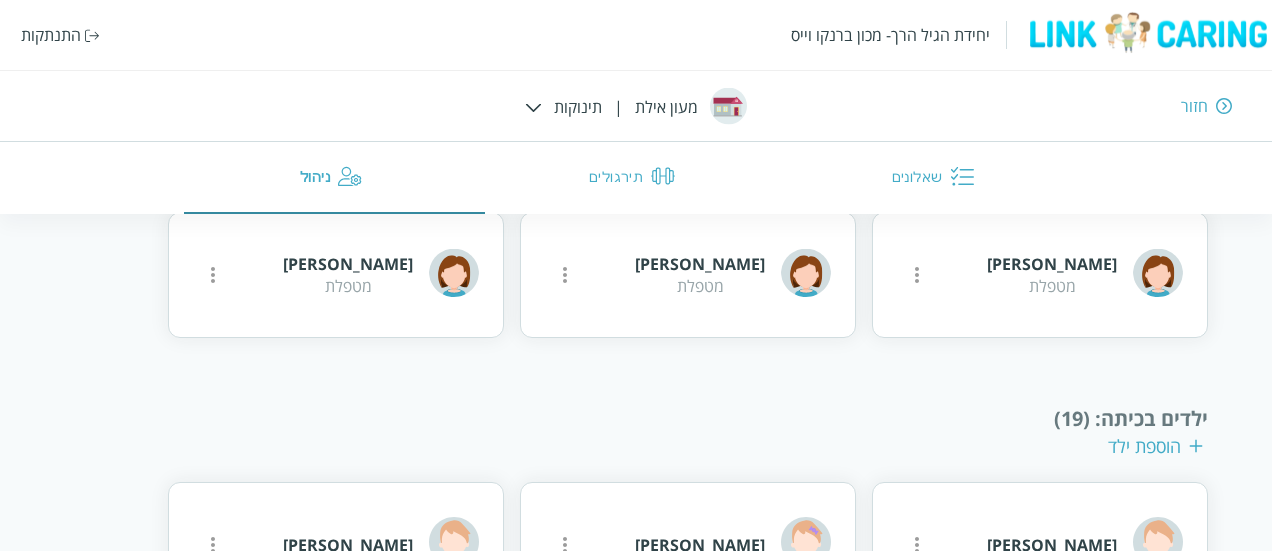 click on "שירה אנקרי מטפלת" at bounding box center (336, 275) 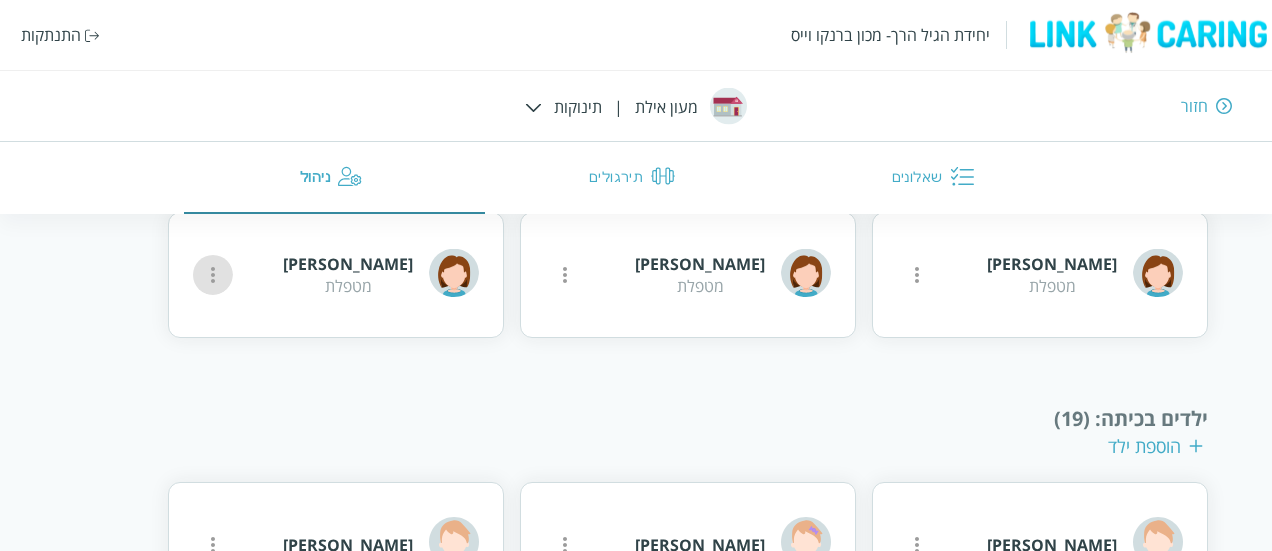 click 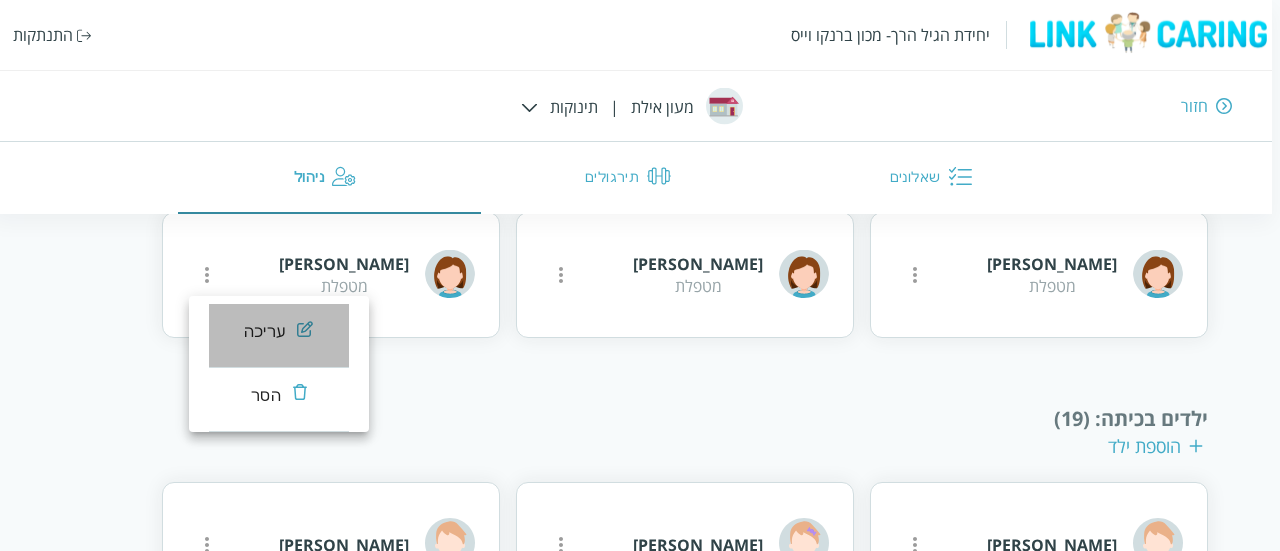 click on "עריכה" at bounding box center [264, 332] 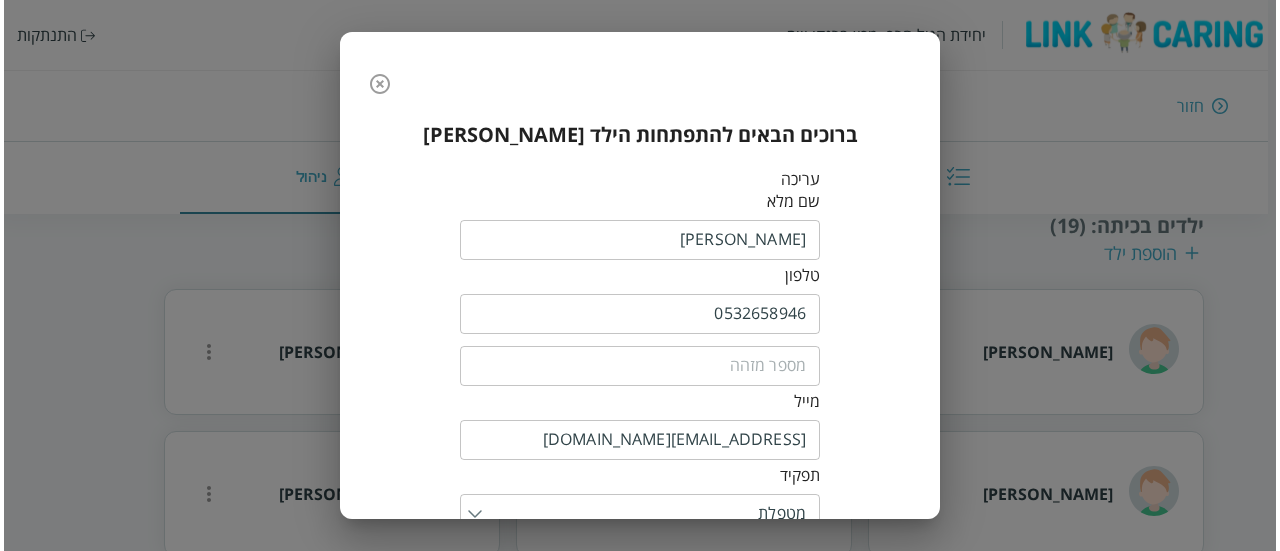 scroll, scrollTop: 472, scrollLeft: 0, axis: vertical 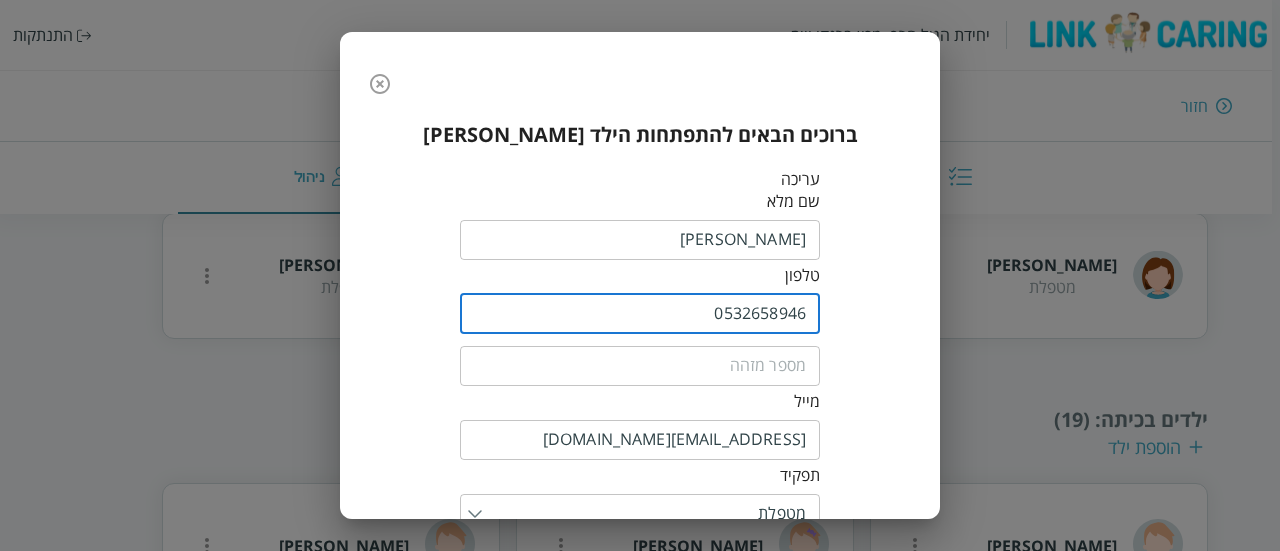 click on "0532658946" at bounding box center [640, 314] 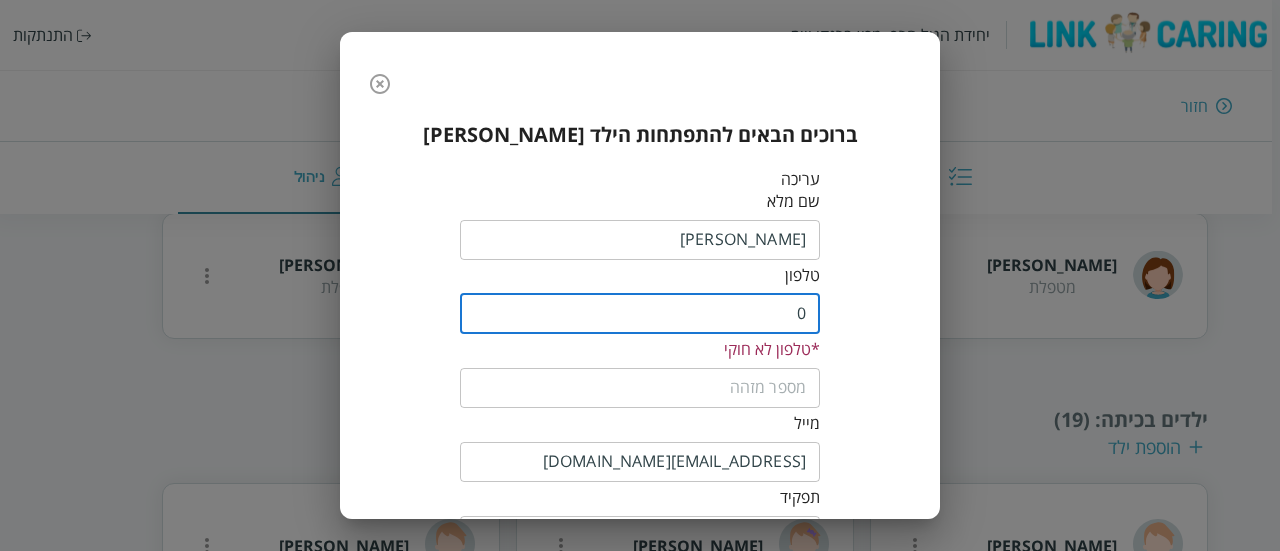 paste on "525253788" 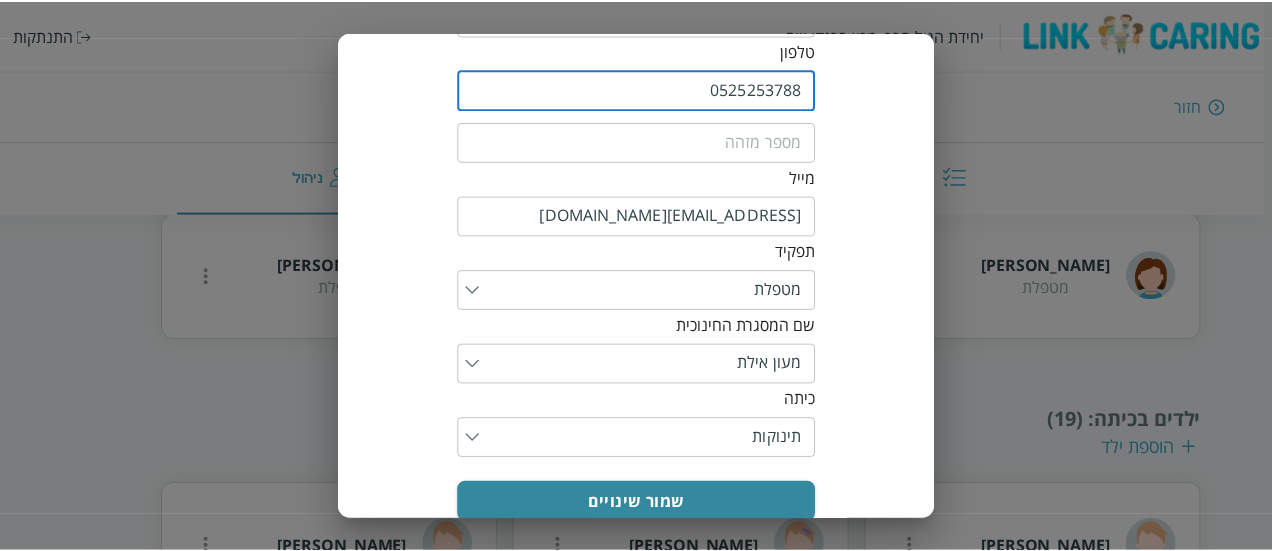 scroll, scrollTop: 263, scrollLeft: 0, axis: vertical 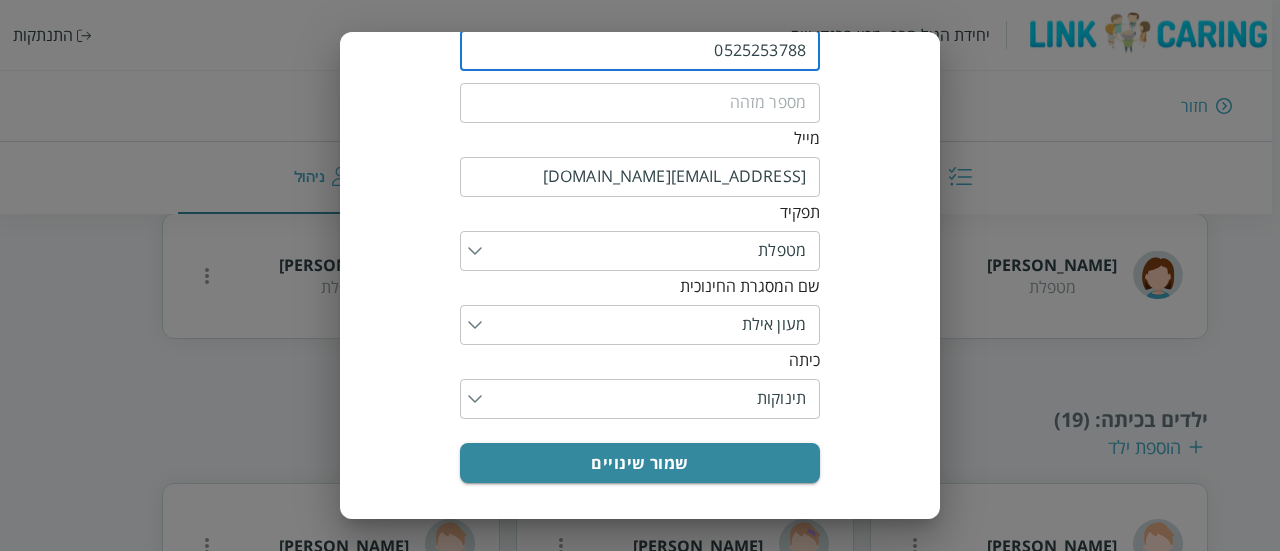 type on "0525253788" 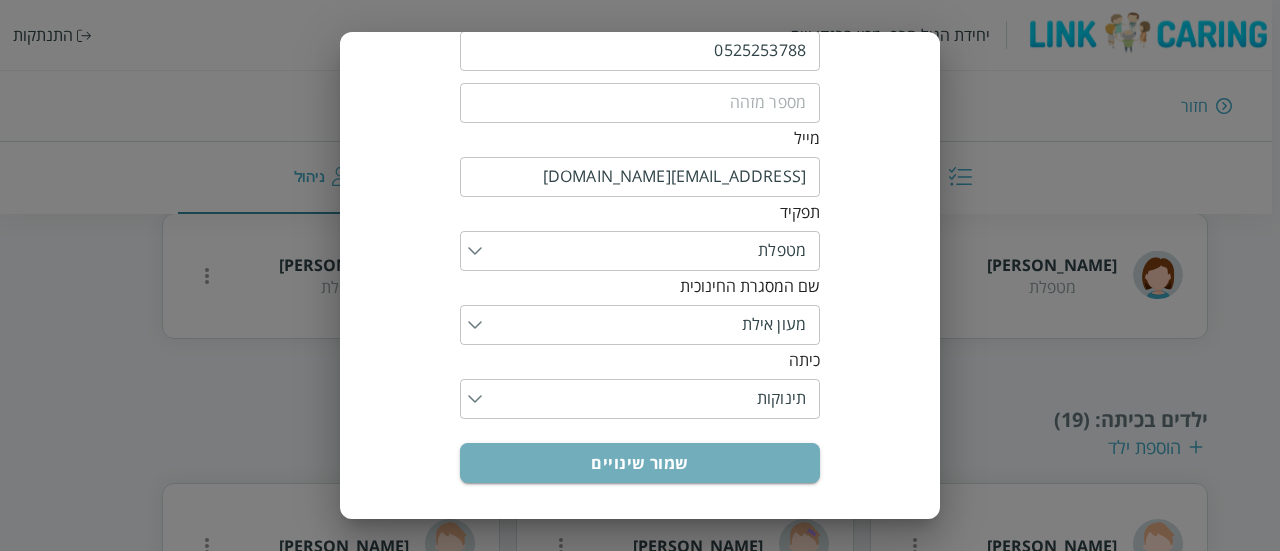 click on "שמור שינויים" at bounding box center [640, 463] 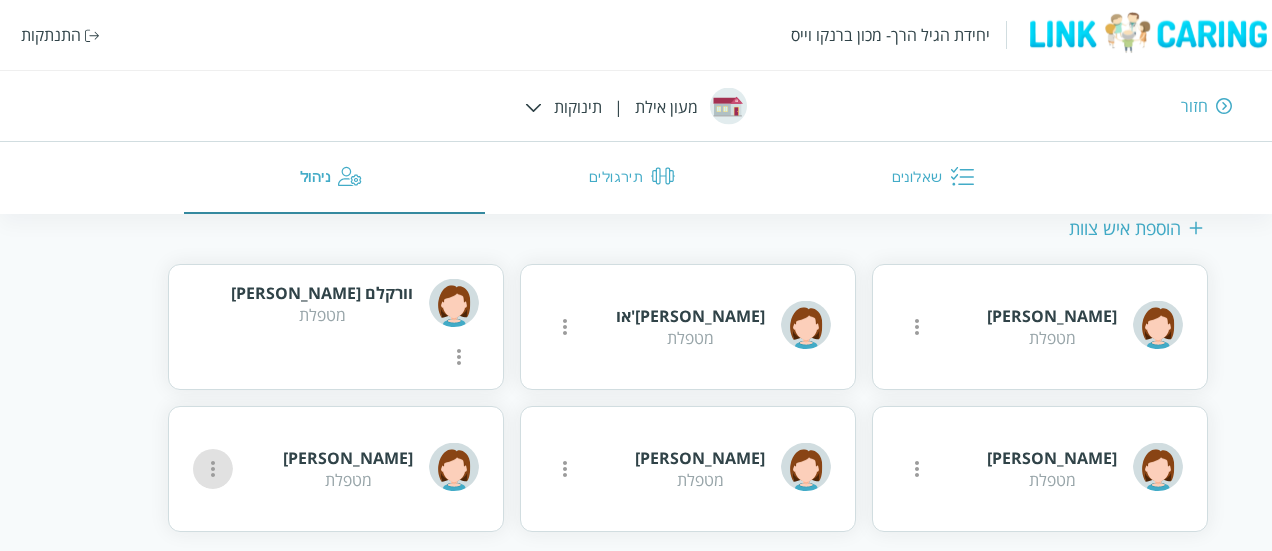 click at bounding box center (917, 327) 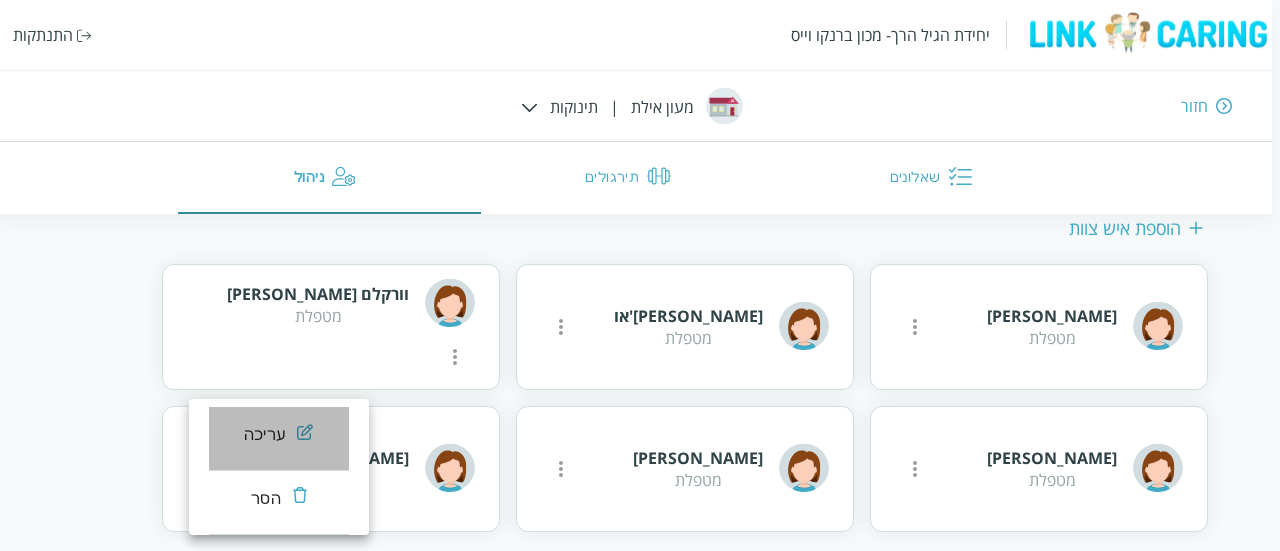 click on "עריכה" at bounding box center [264, 435] 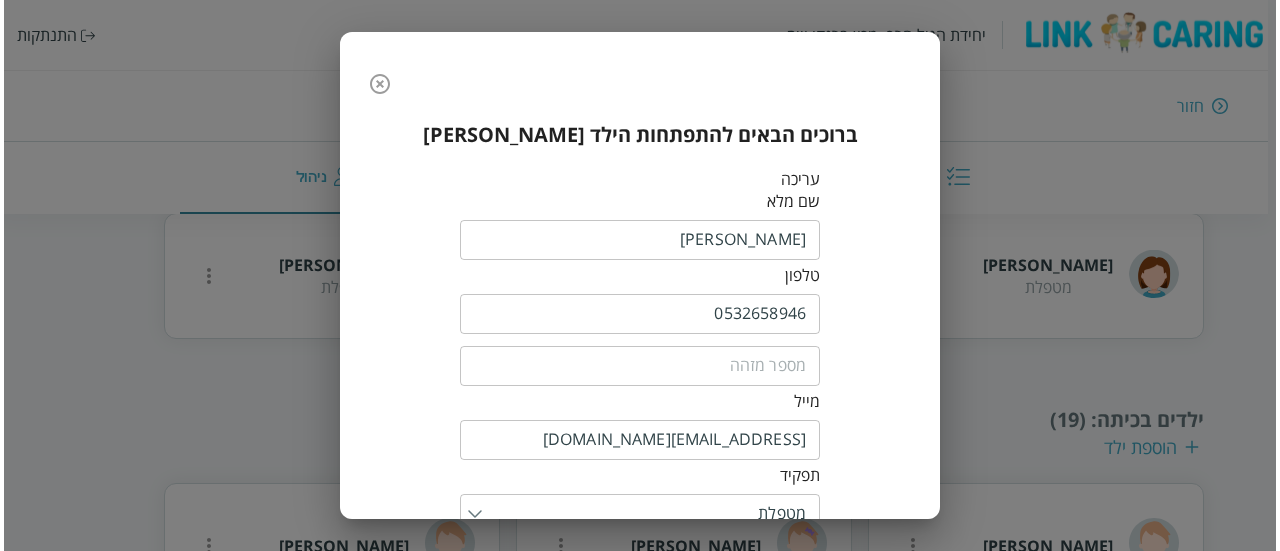 scroll, scrollTop: 279, scrollLeft: 0, axis: vertical 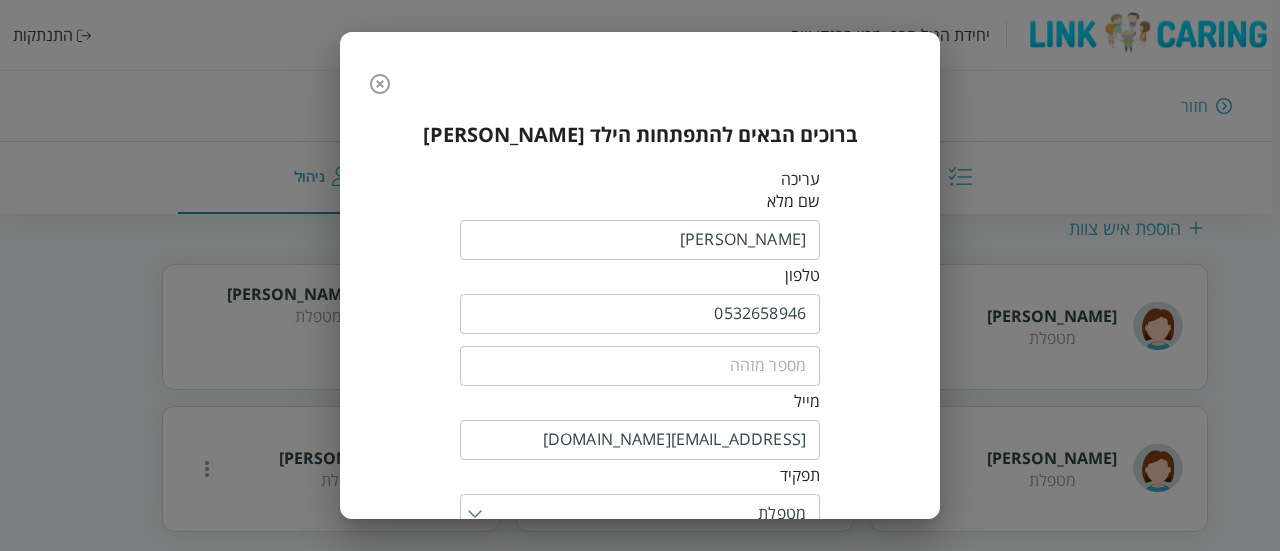 click 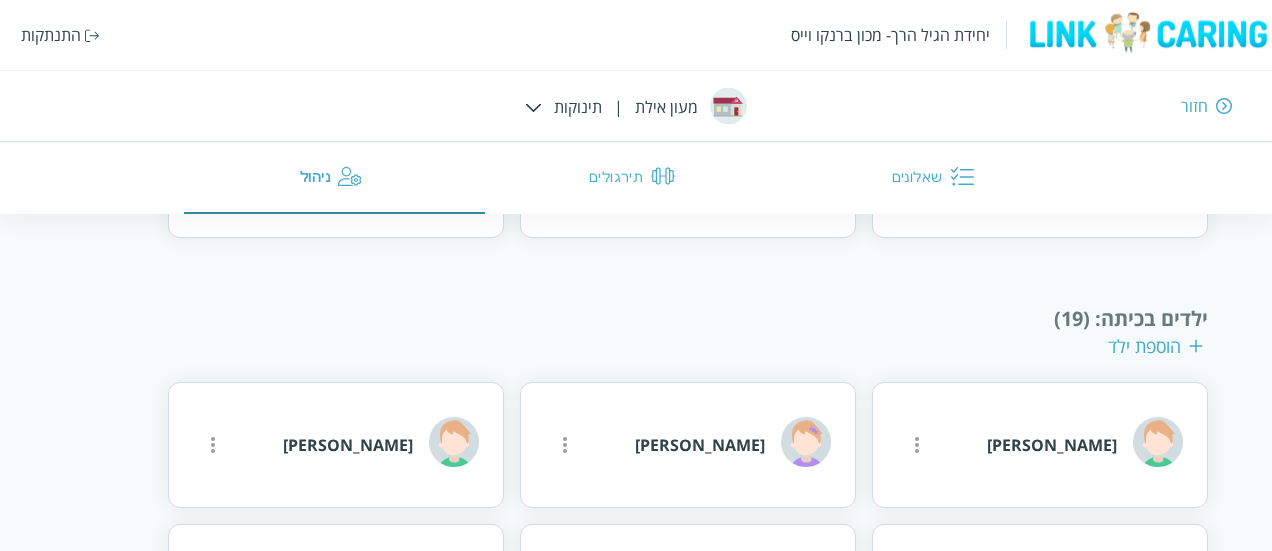 scroll, scrollTop: 780, scrollLeft: 0, axis: vertical 